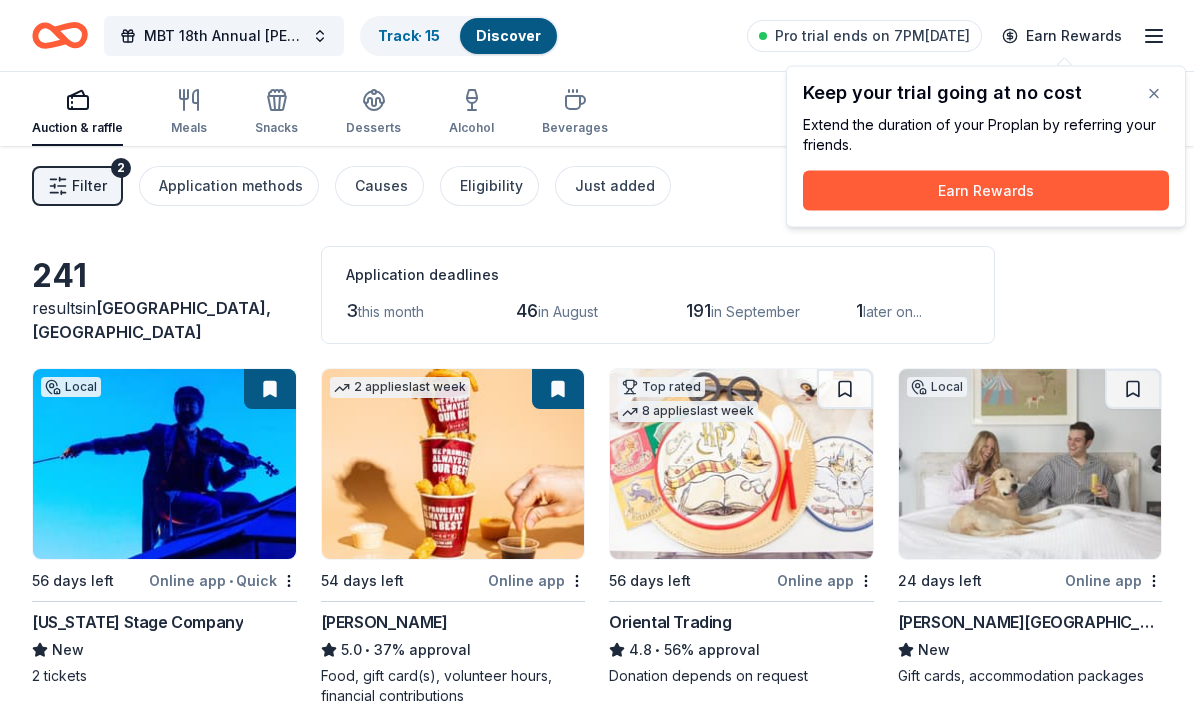 scroll, scrollTop: 0, scrollLeft: 0, axis: both 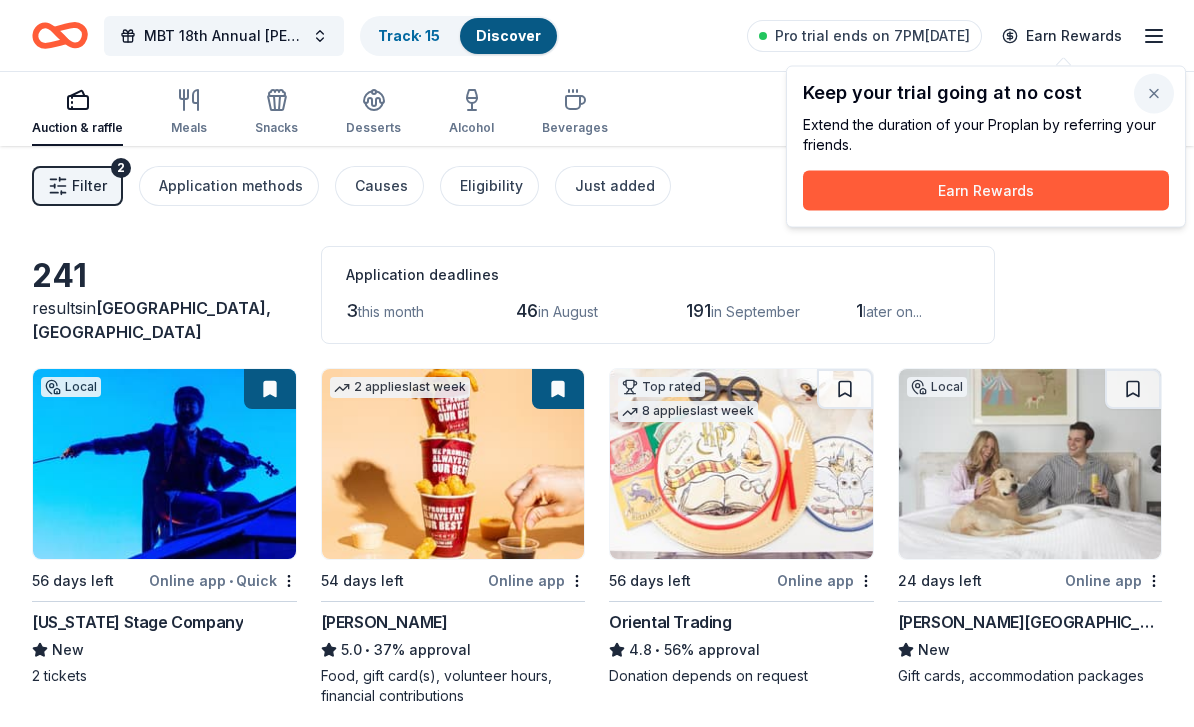 click at bounding box center (1154, 94) 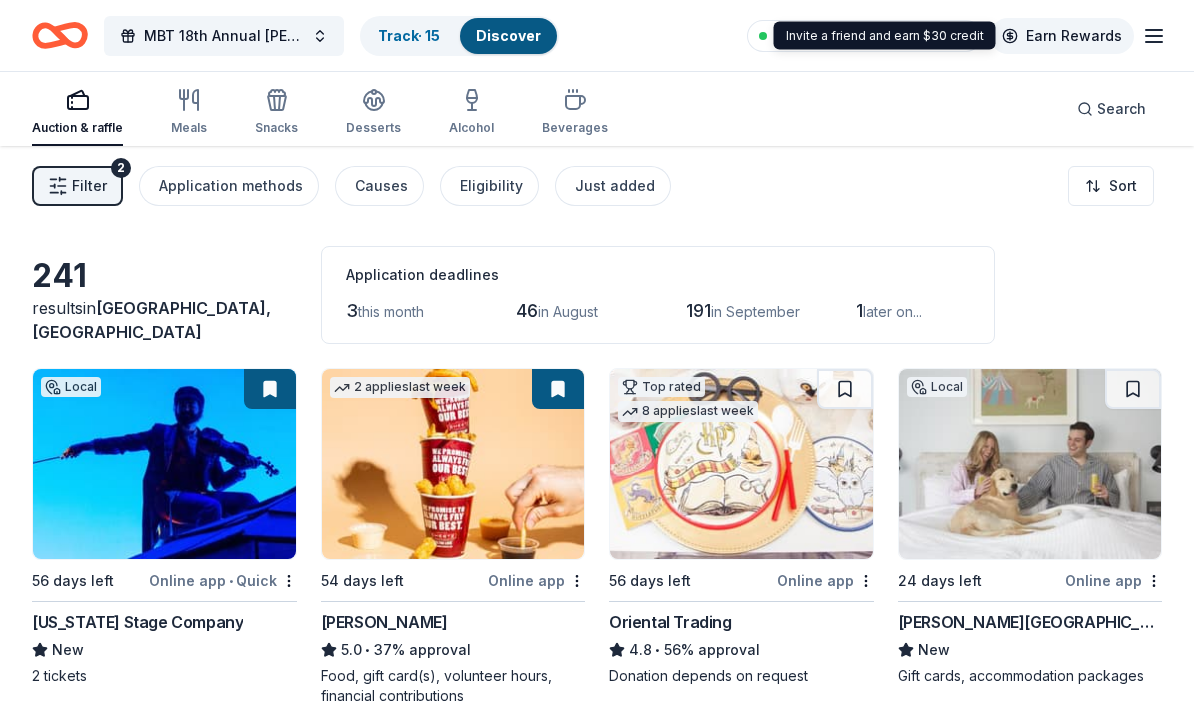 click on "Earn Rewards" at bounding box center [1062, 36] 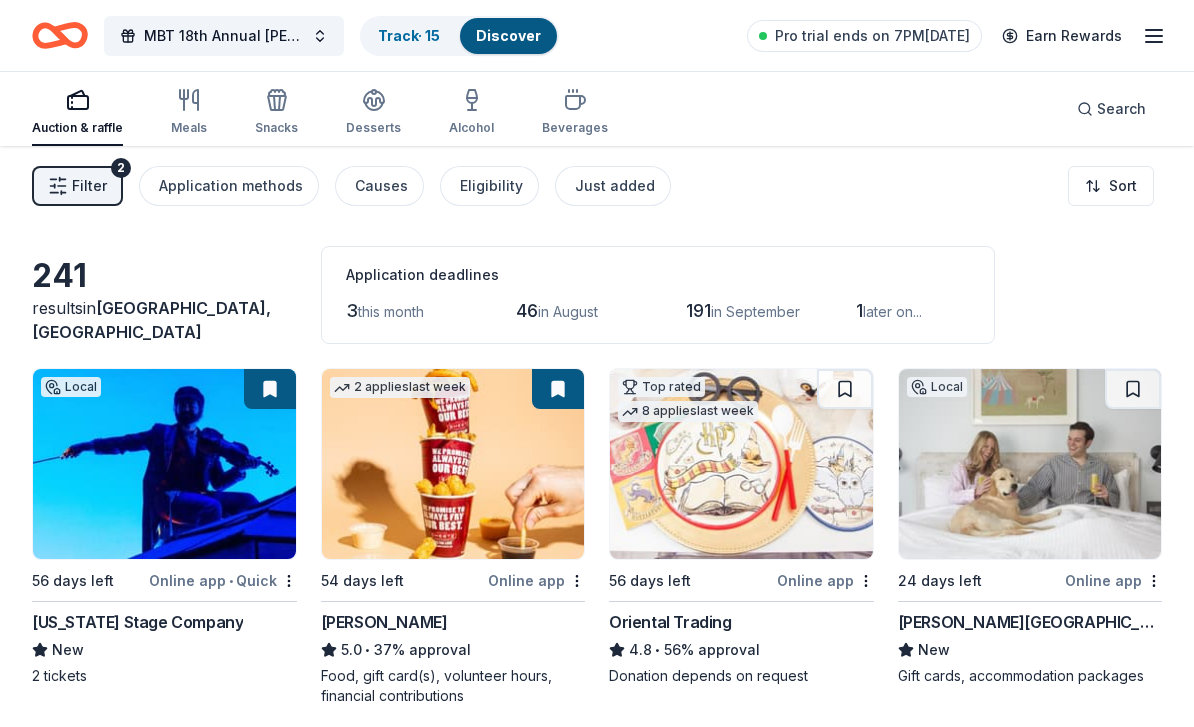 click 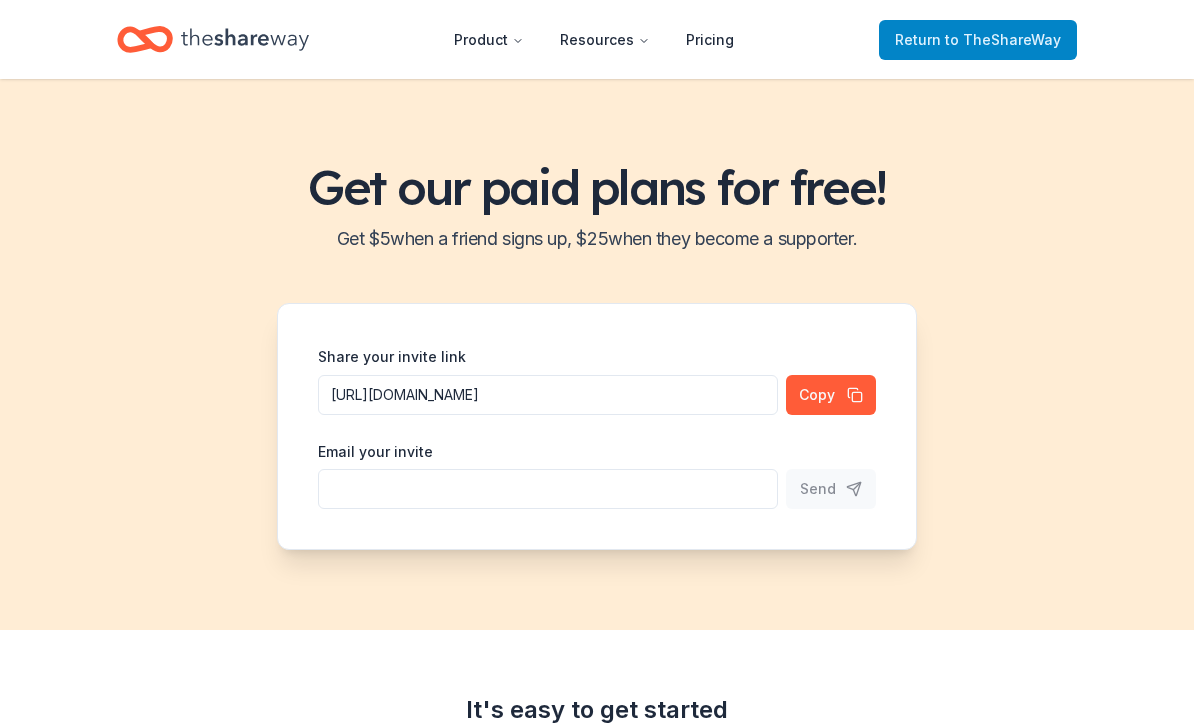click on "Return to TheShareWay" at bounding box center [978, 40] 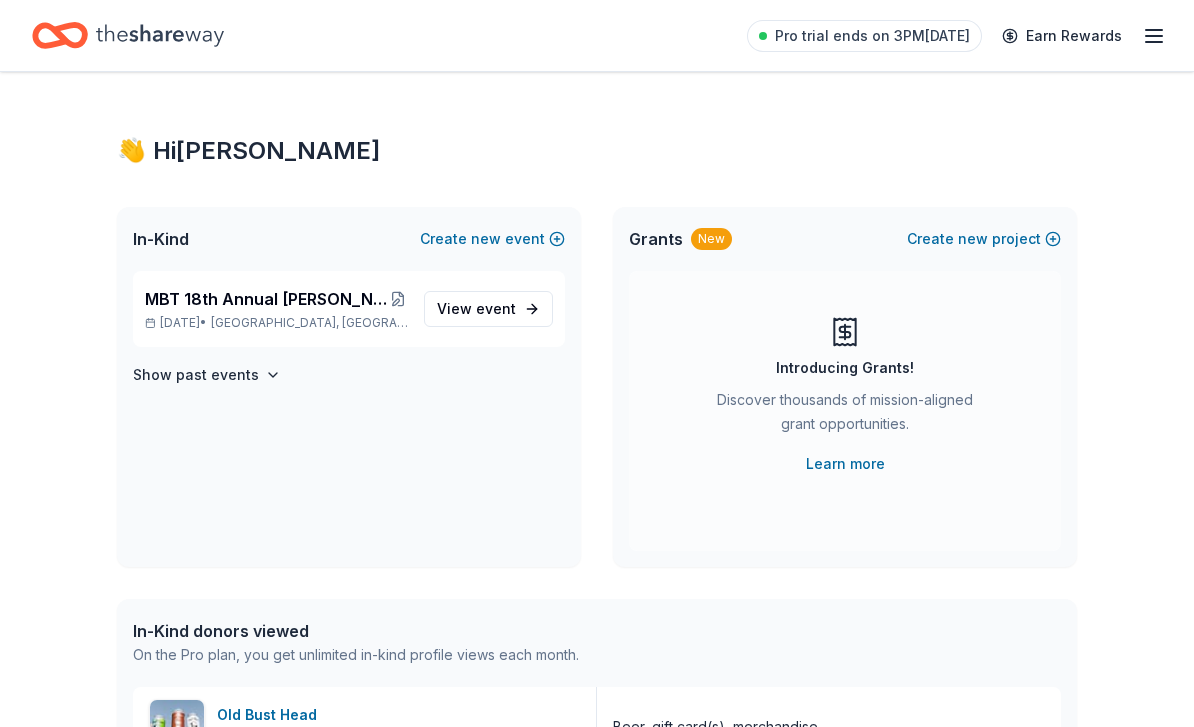 scroll, scrollTop: 0, scrollLeft: 0, axis: both 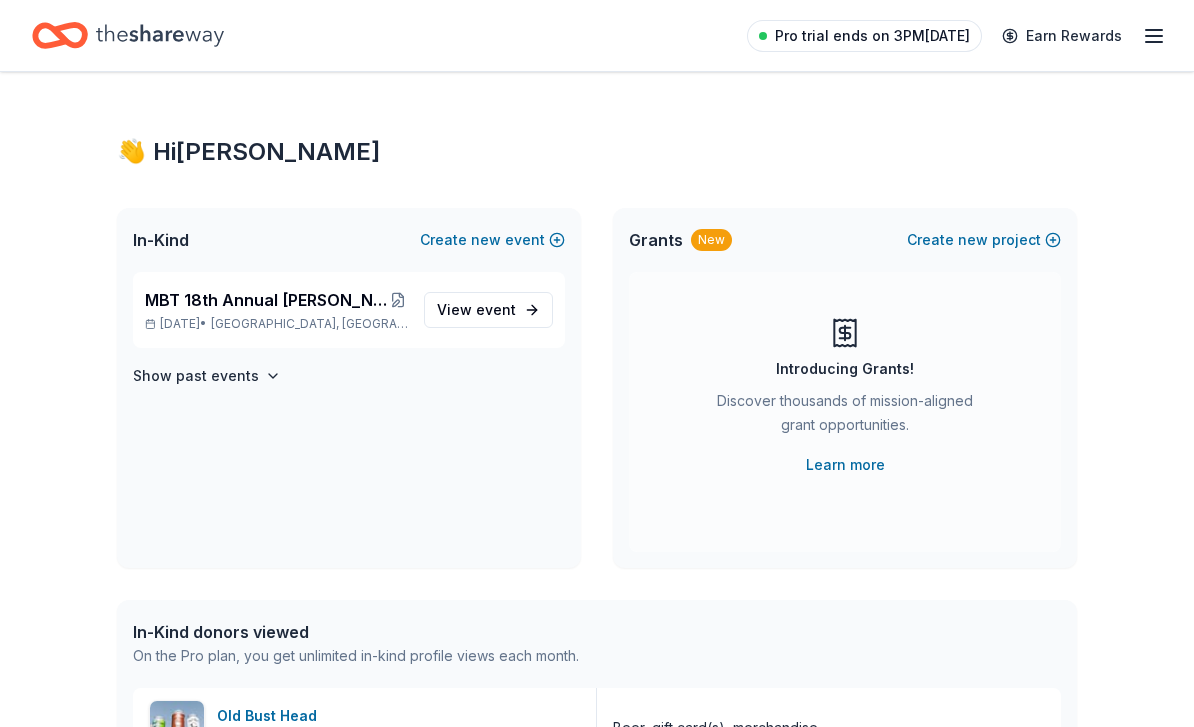 click on "Pro trial ends on 3PM[DATE]" at bounding box center [872, 36] 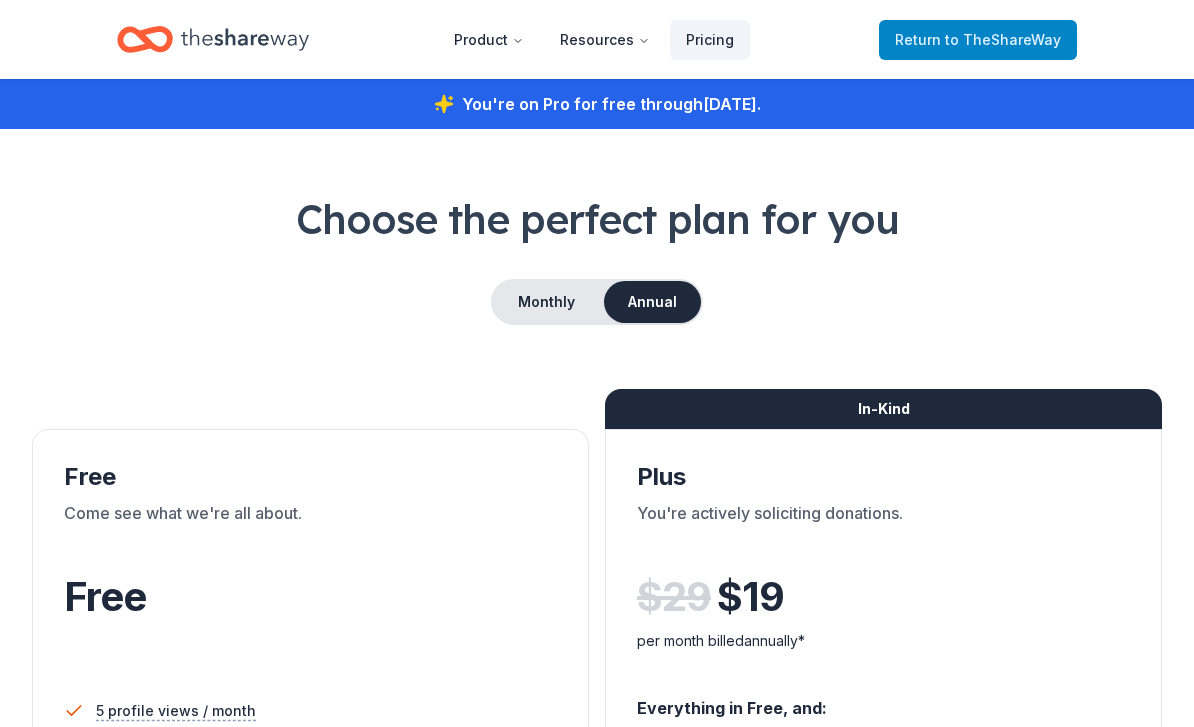 click on "Return to TheShareWay" at bounding box center (978, 40) 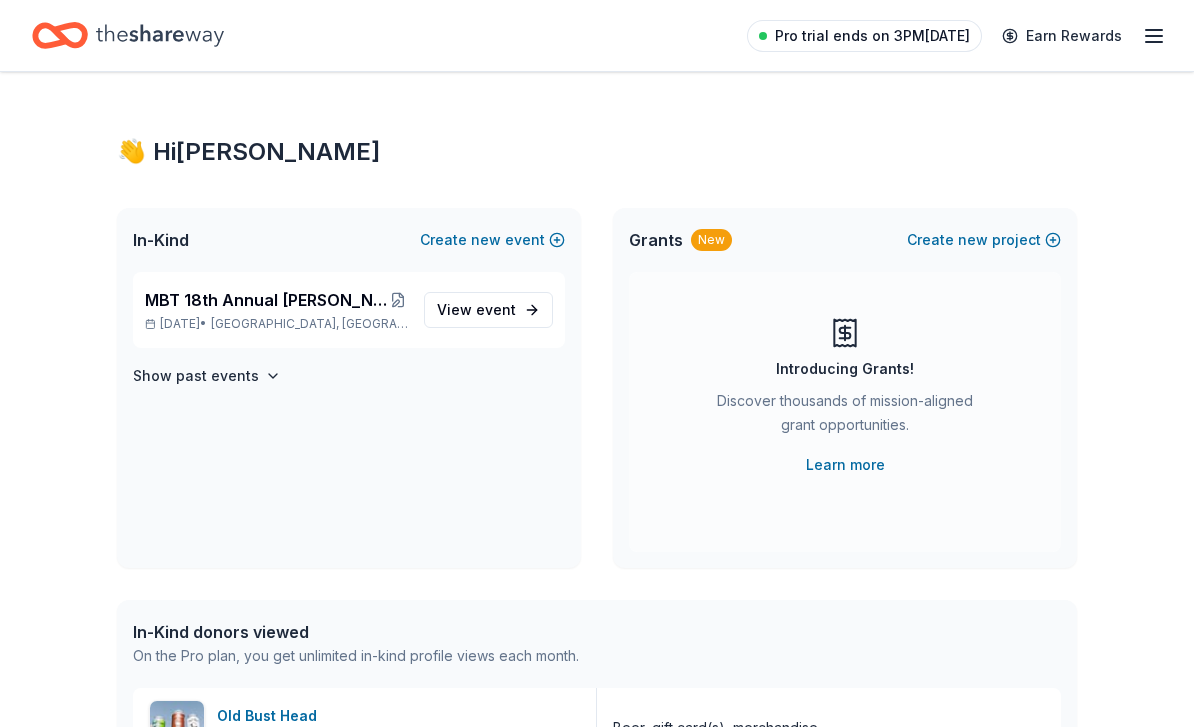 click on "Pro trial ends on 3PM[DATE]" at bounding box center (872, 36) 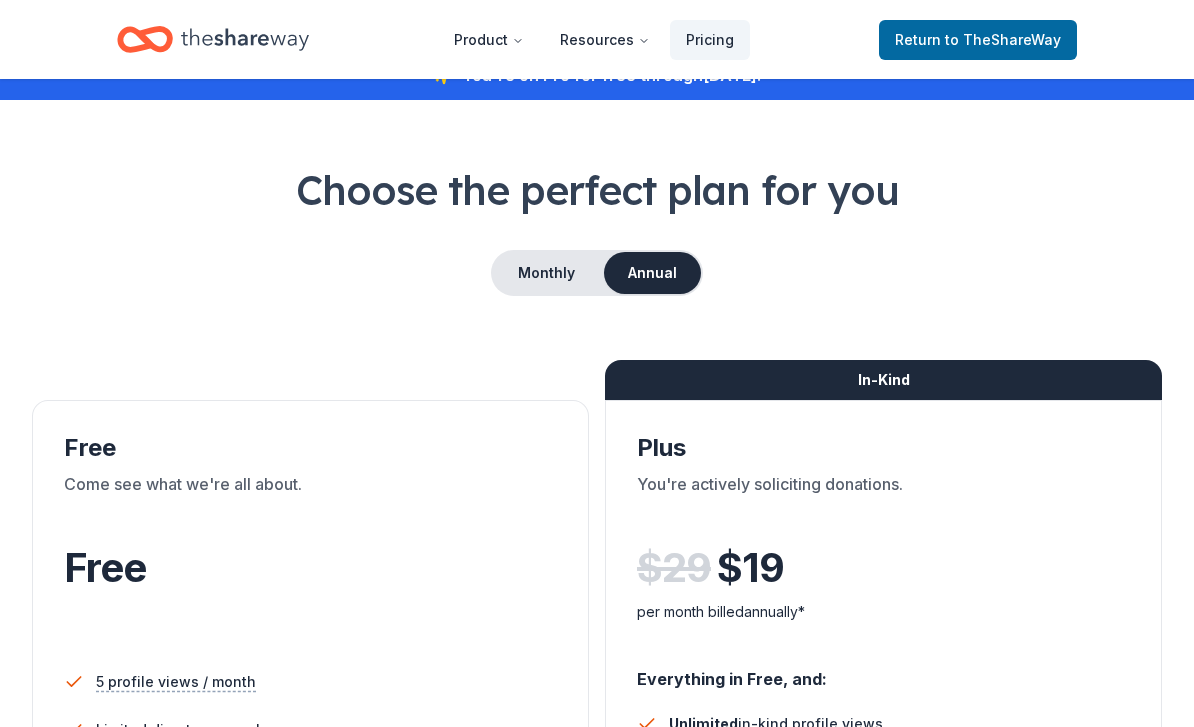 scroll, scrollTop: 0, scrollLeft: 0, axis: both 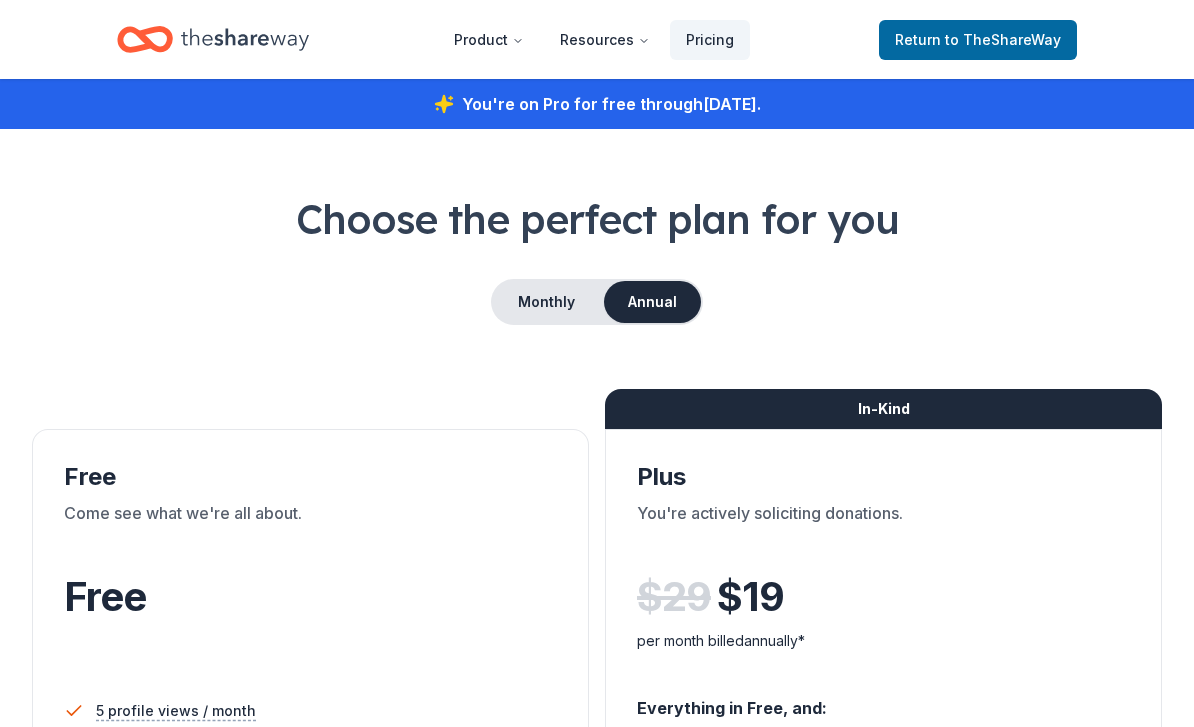 click 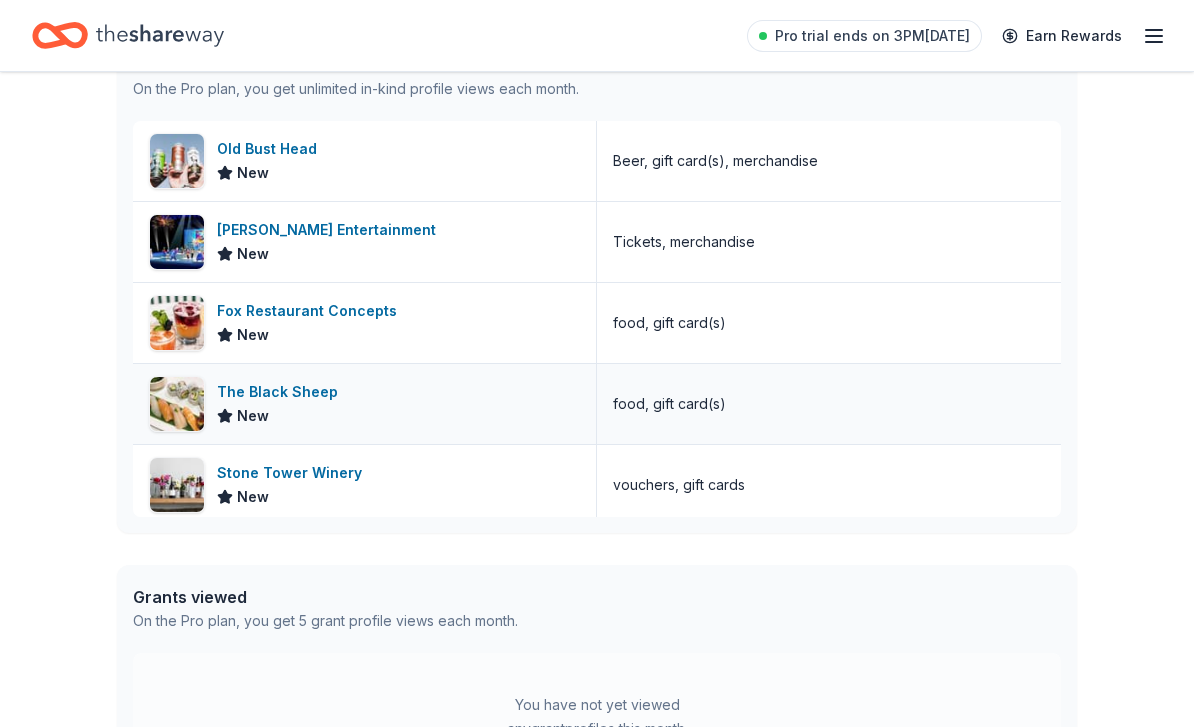 scroll, scrollTop: 573, scrollLeft: 0, axis: vertical 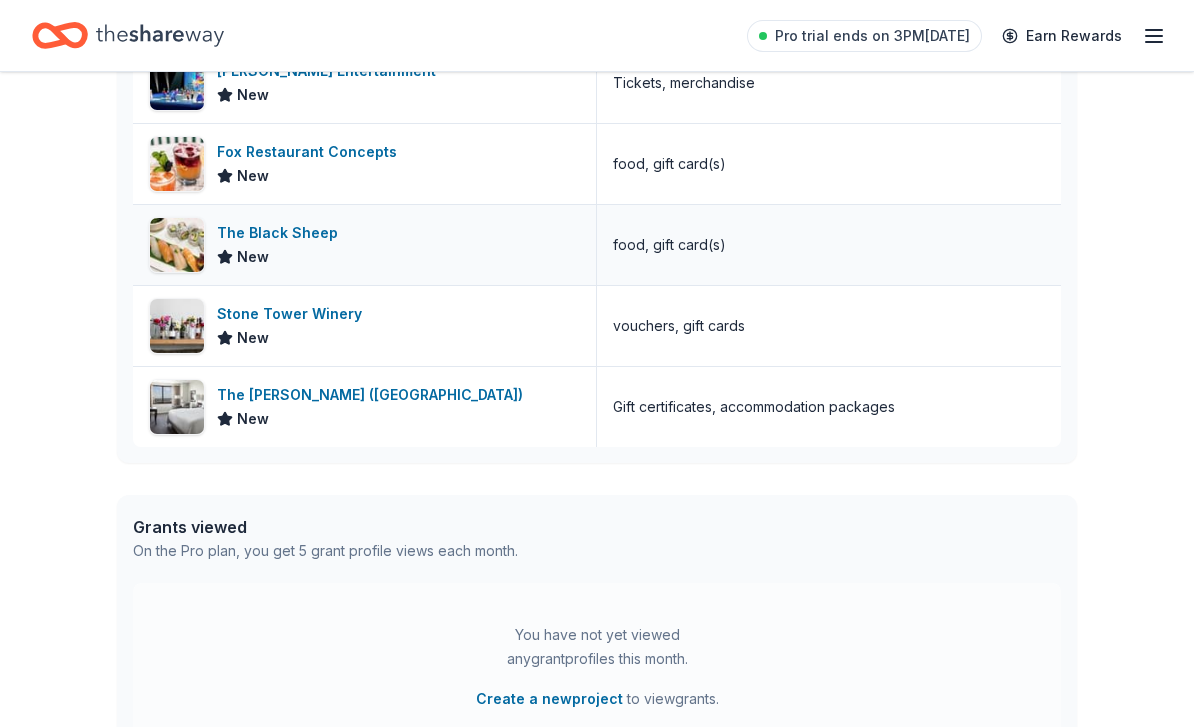 click on "New" at bounding box center (281, 257) 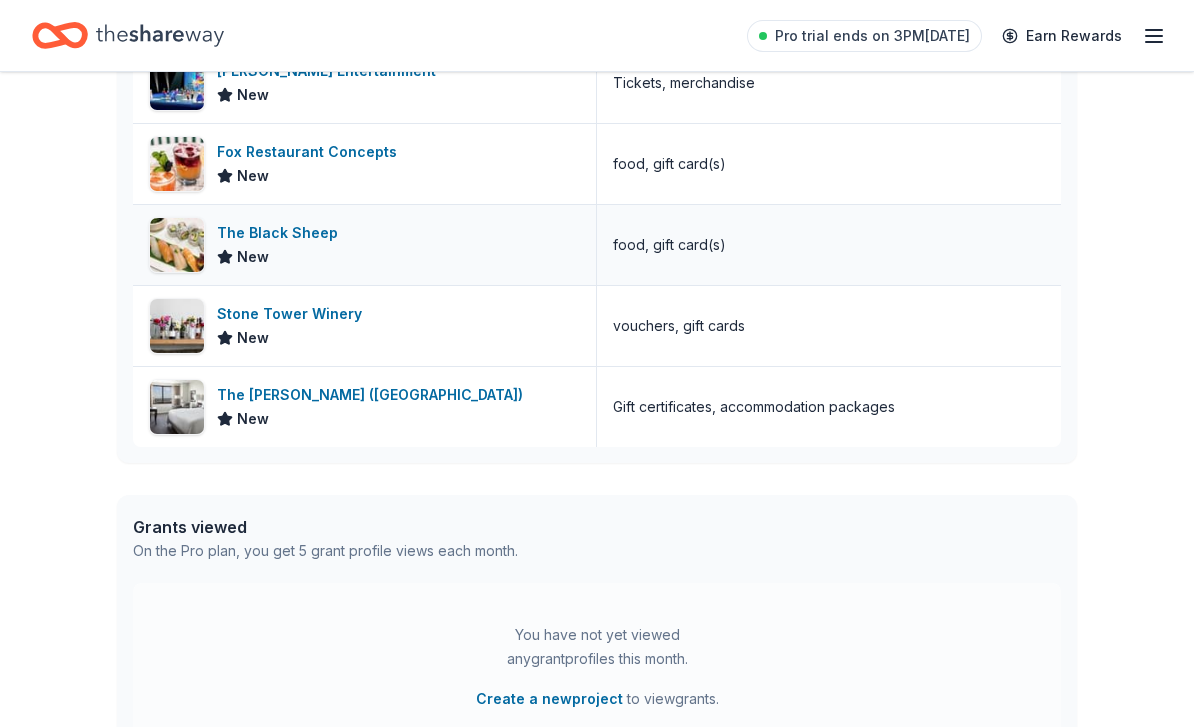 scroll, scrollTop: 669, scrollLeft: 0, axis: vertical 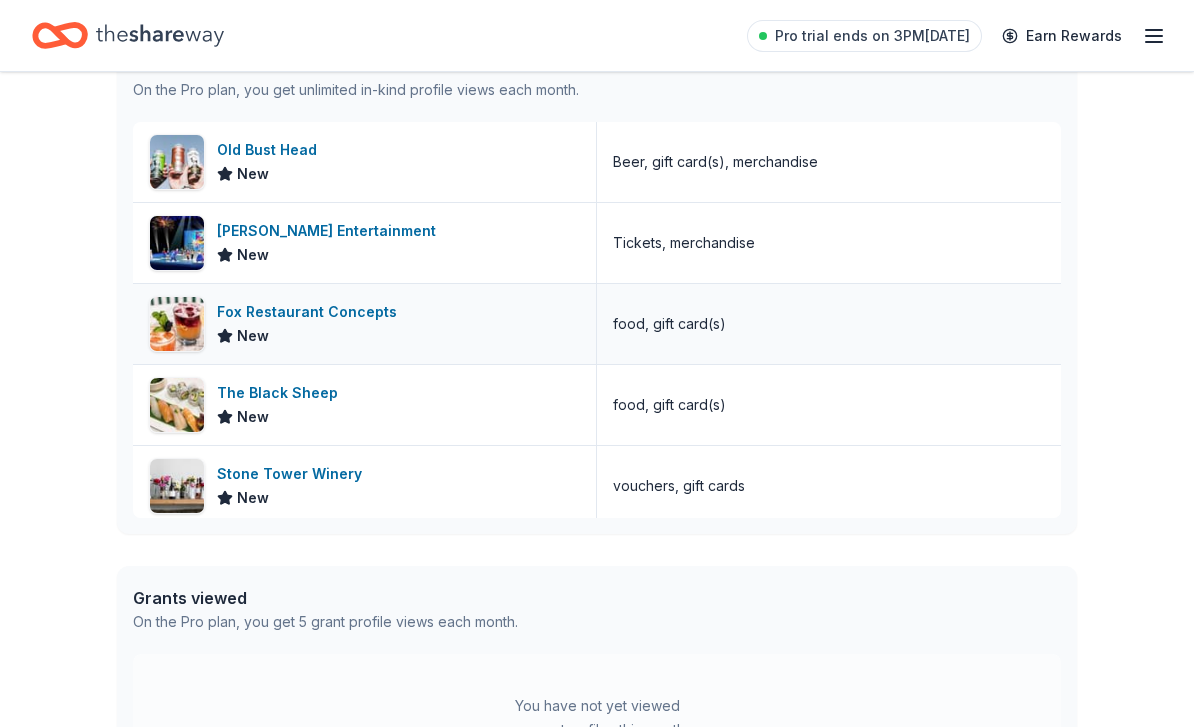 click on "Fox Restaurant Concepts" at bounding box center [311, 313] 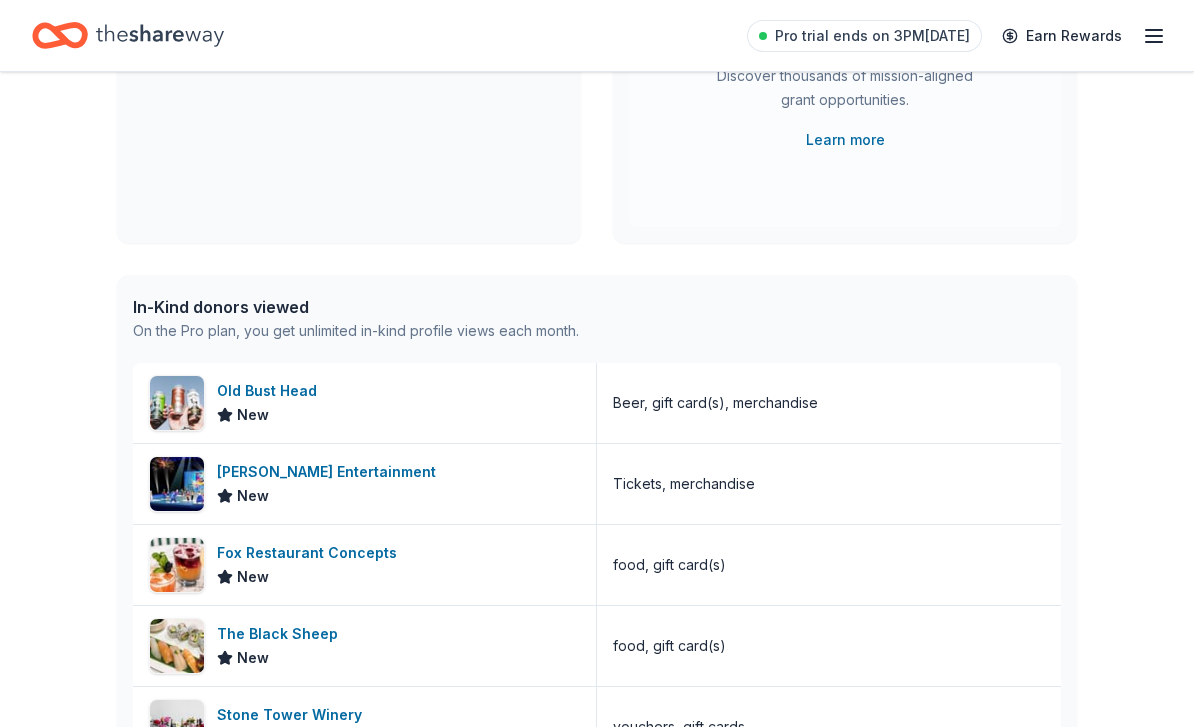 scroll, scrollTop: 0, scrollLeft: 0, axis: both 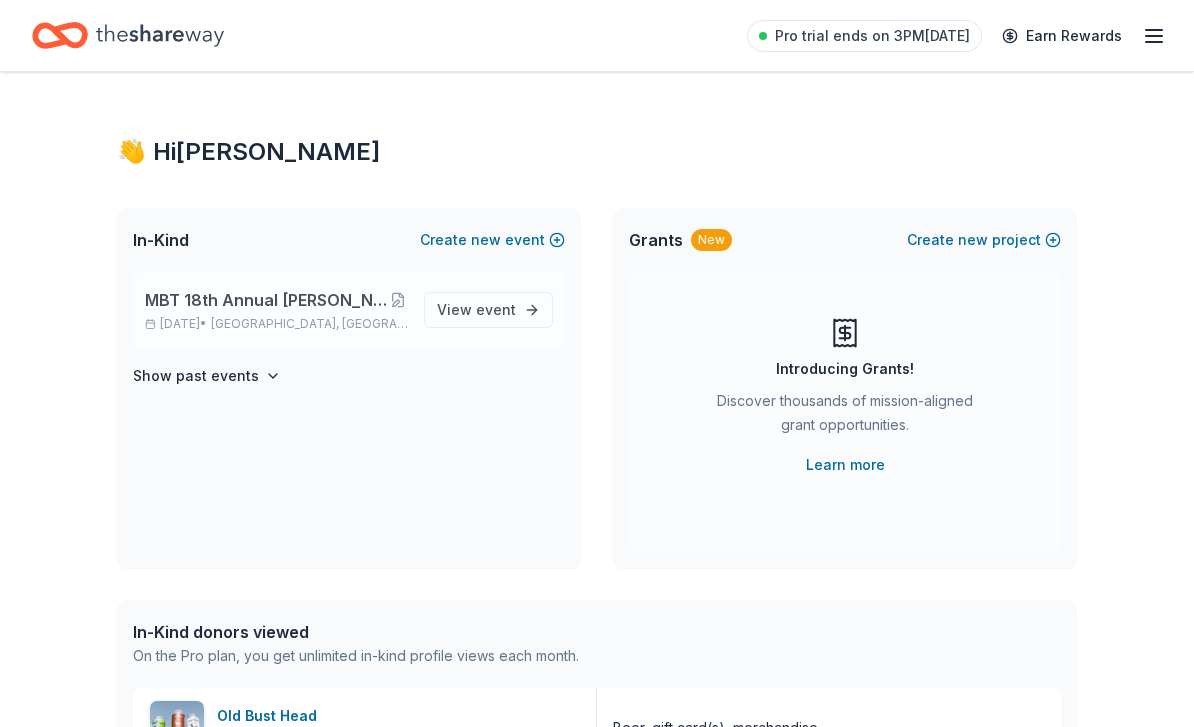 click on "MBT 18th Annual Colin J. Wolfe Memorial Golf Tournament  Oct 06, 2025  •  Manassas, VA" at bounding box center (276, 310) 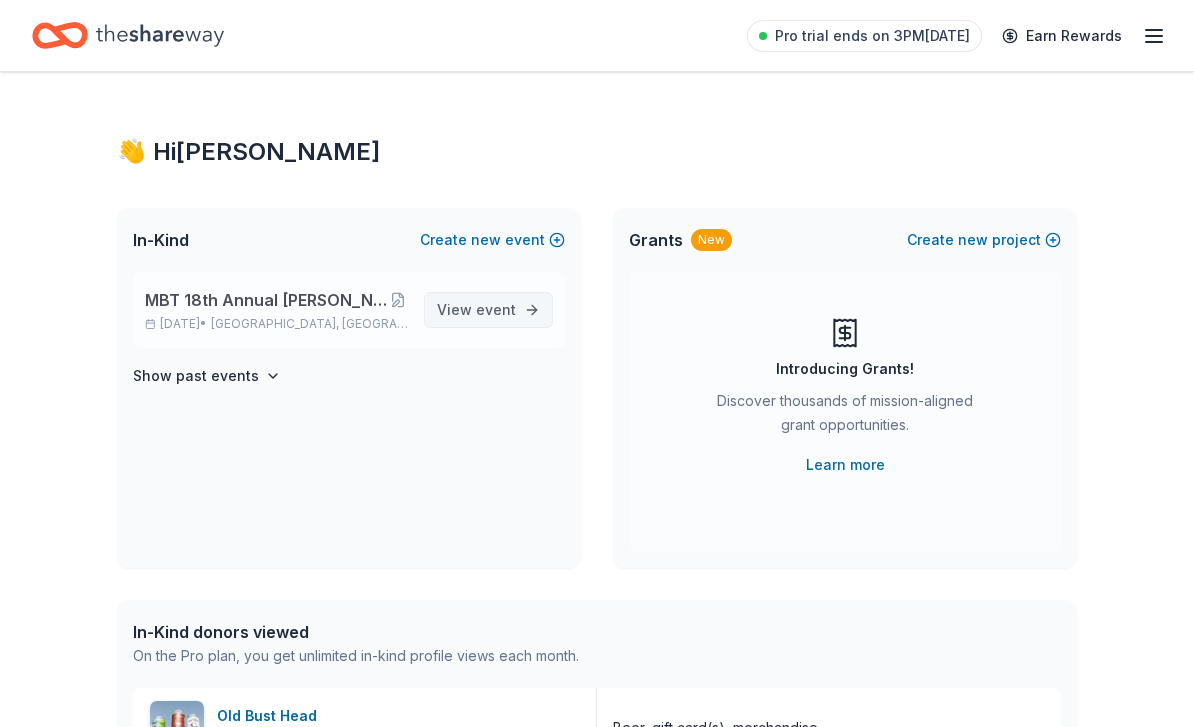click on "event" at bounding box center (496, 309) 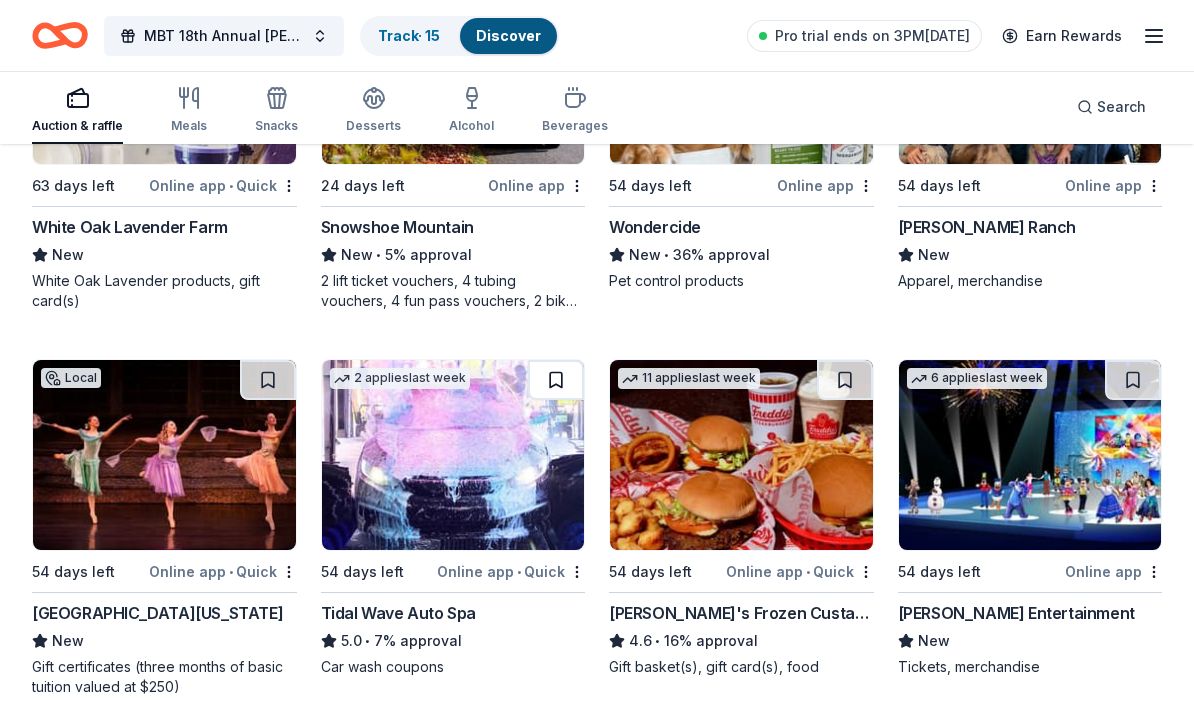 scroll, scrollTop: 3077, scrollLeft: 0, axis: vertical 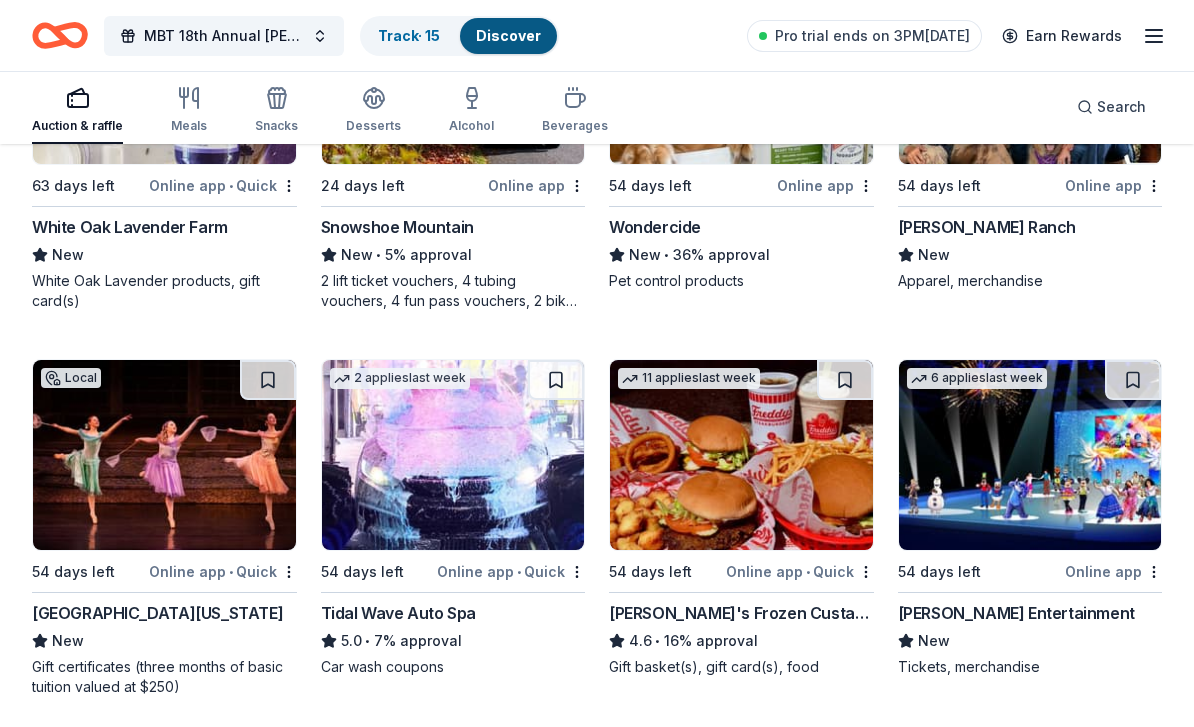 click at bounding box center (453, 455) 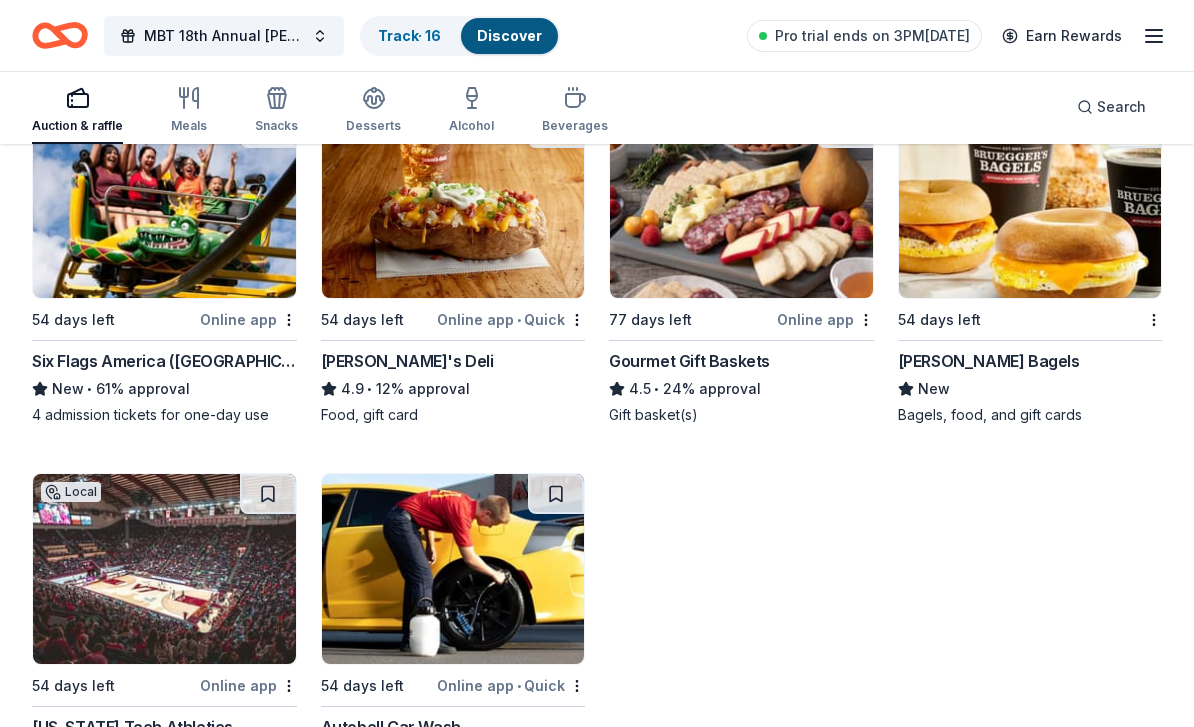 scroll, scrollTop: 4487, scrollLeft: 0, axis: vertical 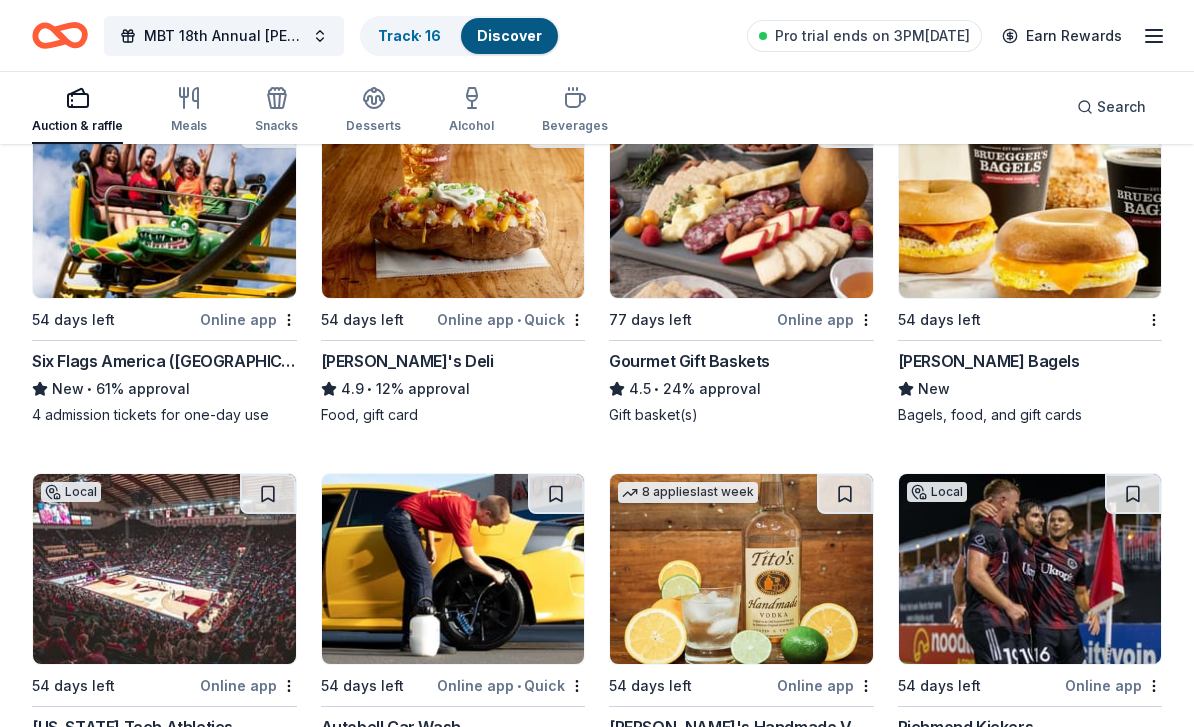 click at bounding box center [164, 203] 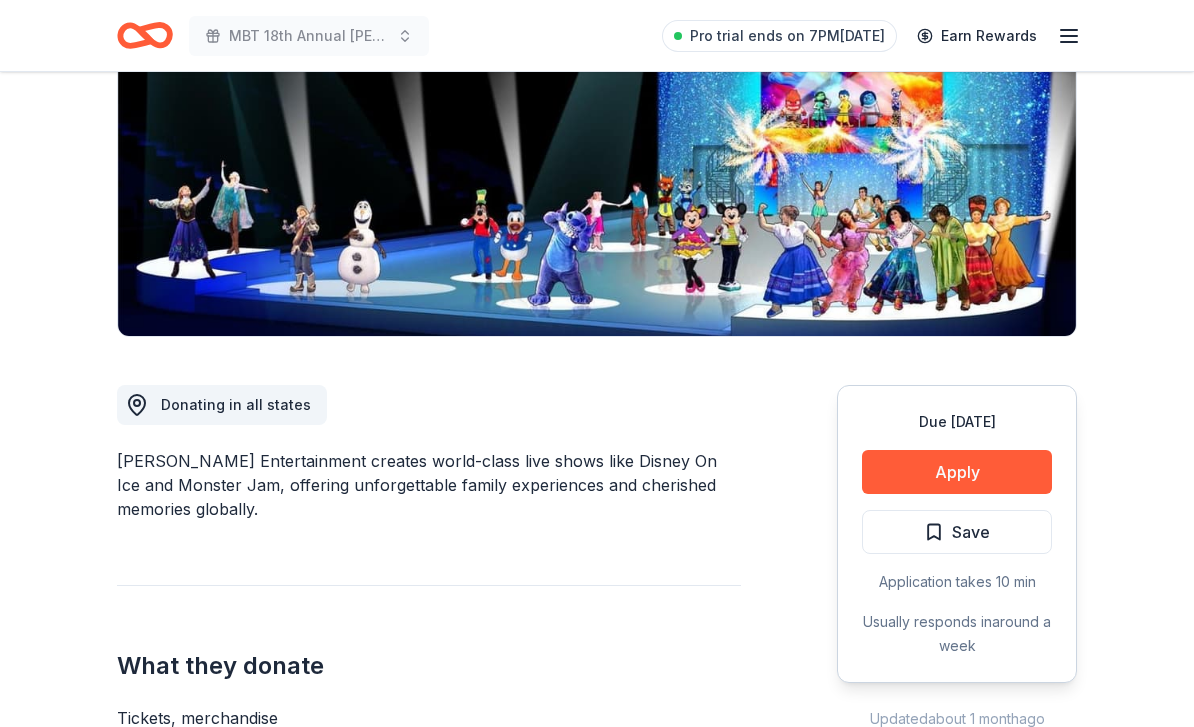 scroll, scrollTop: 271, scrollLeft: 0, axis: vertical 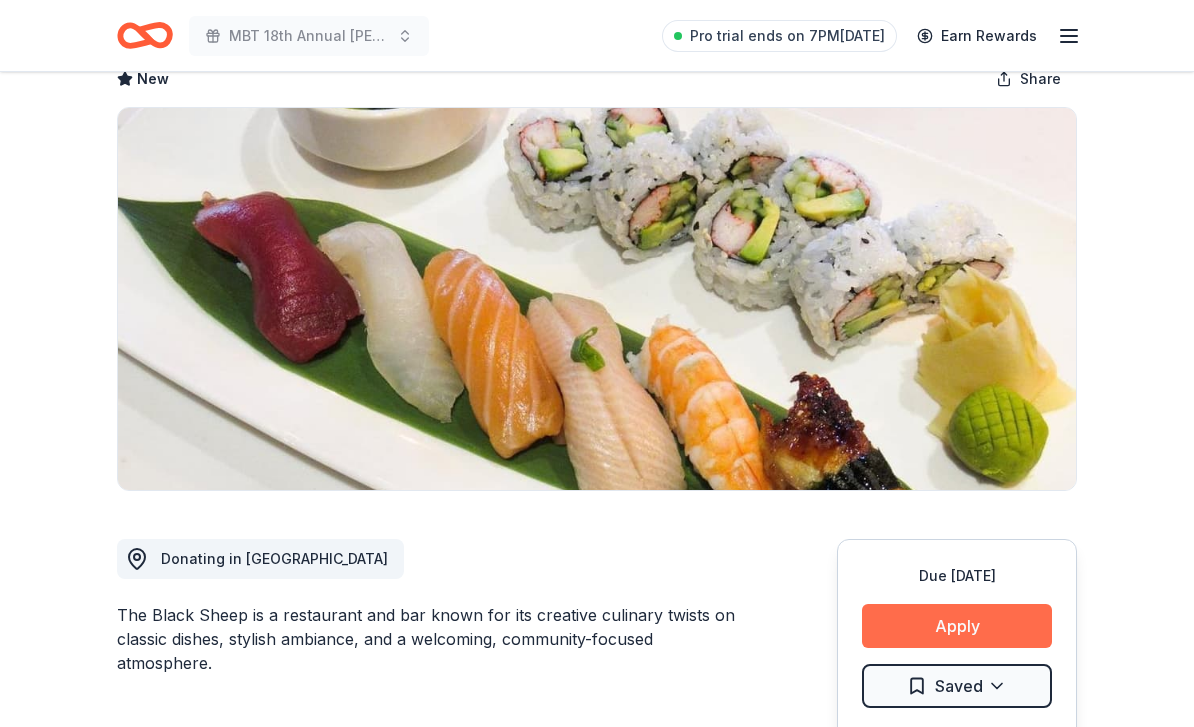 click on "Apply" at bounding box center (957, 626) 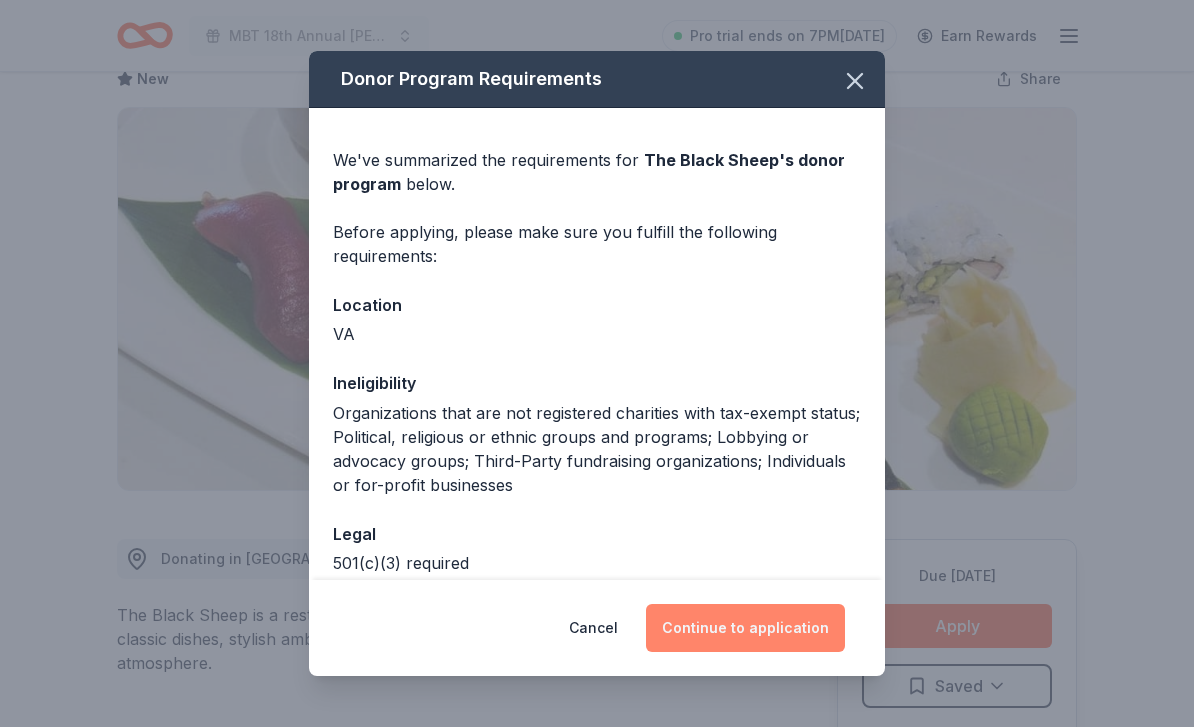 click on "Continue to application" at bounding box center [745, 628] 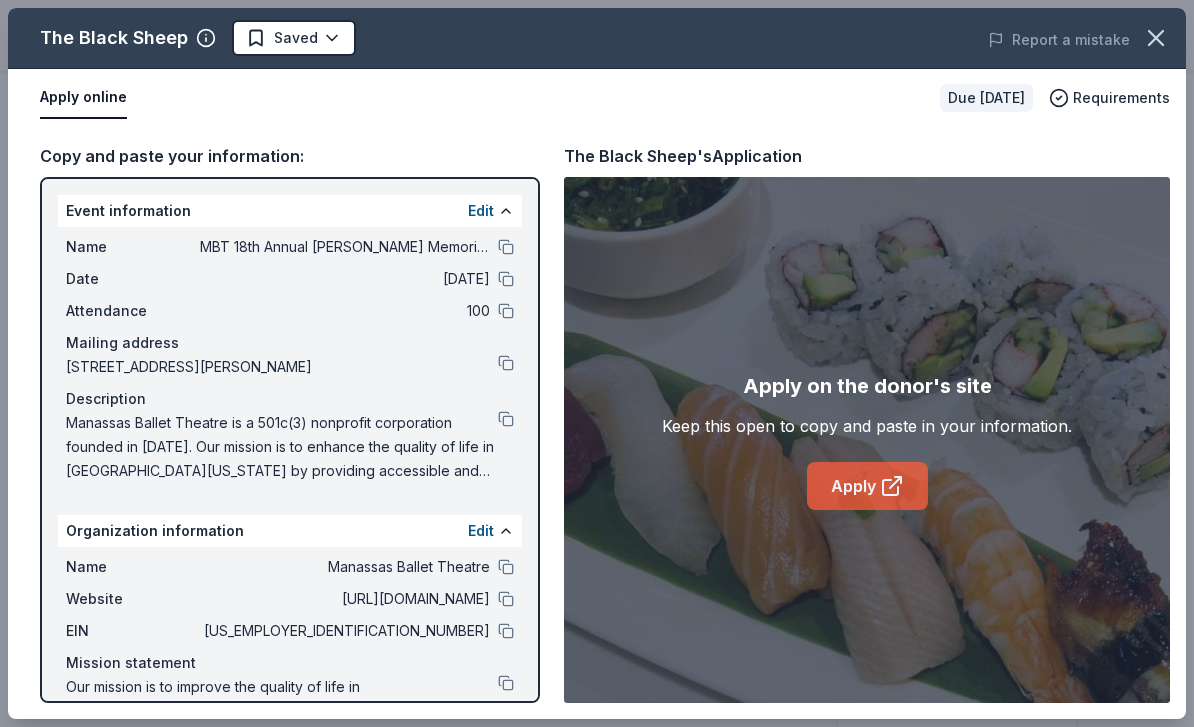 click on "Apply" at bounding box center [867, 486] 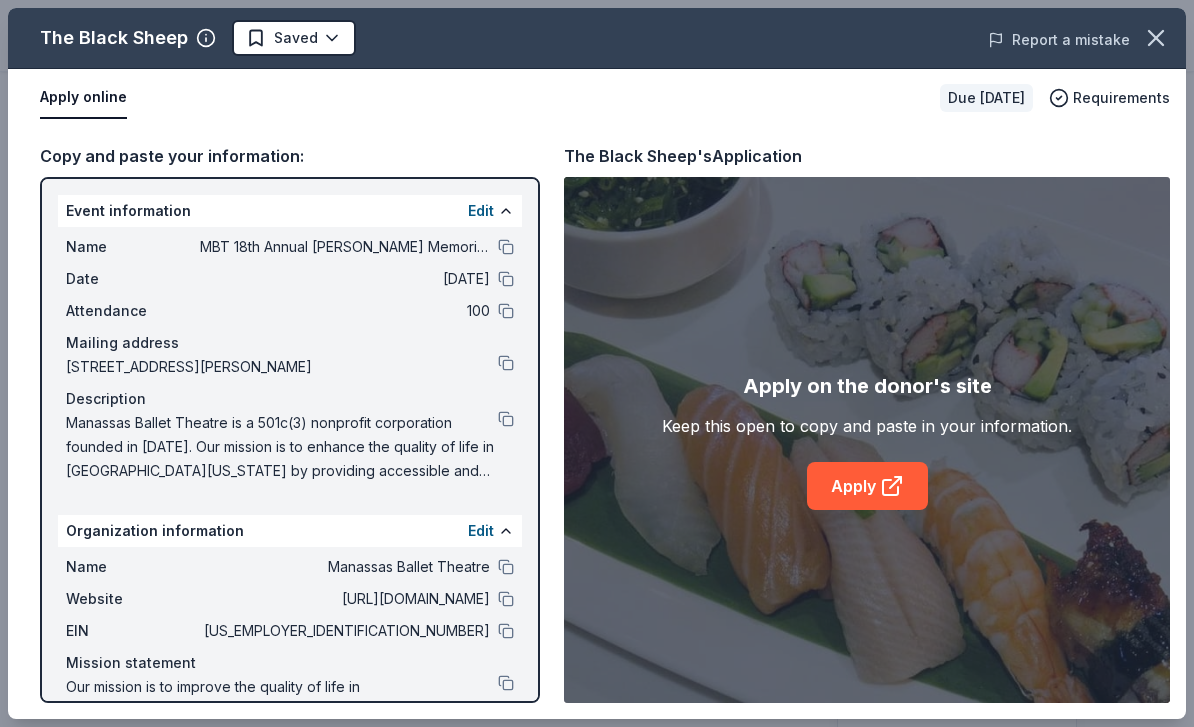click on "Report a mistake" at bounding box center (1059, 40) 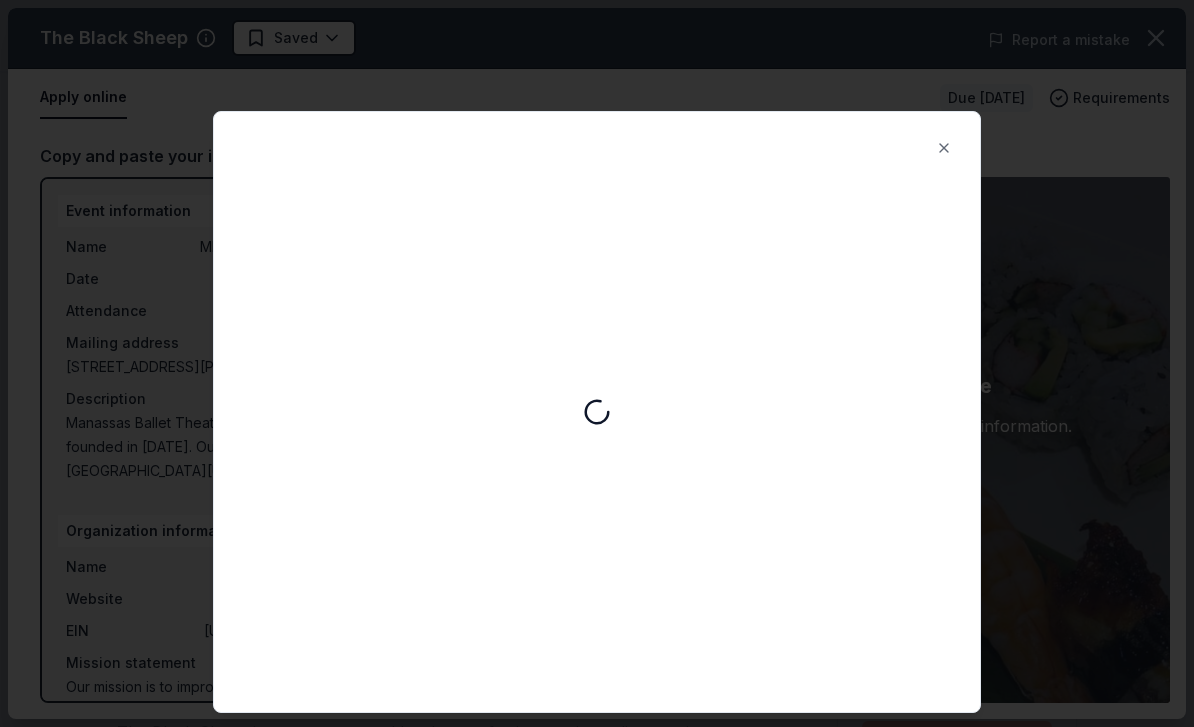 scroll, scrollTop: 0, scrollLeft: 0, axis: both 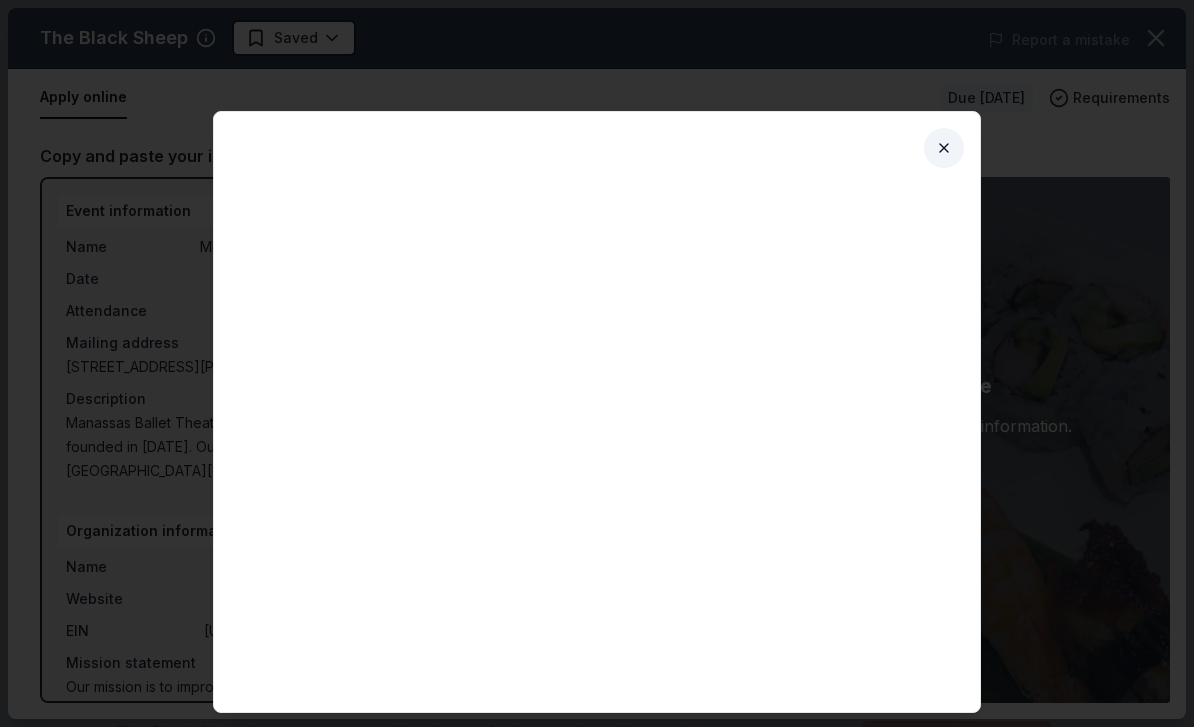 click on "Close" at bounding box center [944, 148] 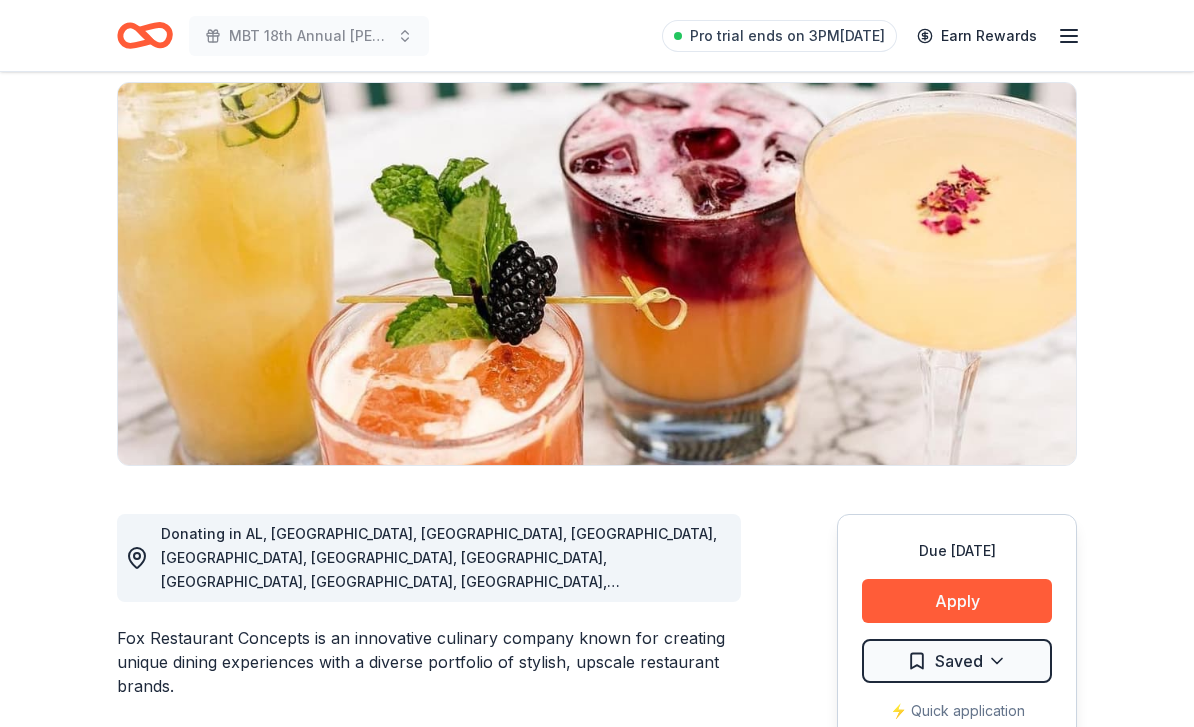 scroll, scrollTop: 171, scrollLeft: 0, axis: vertical 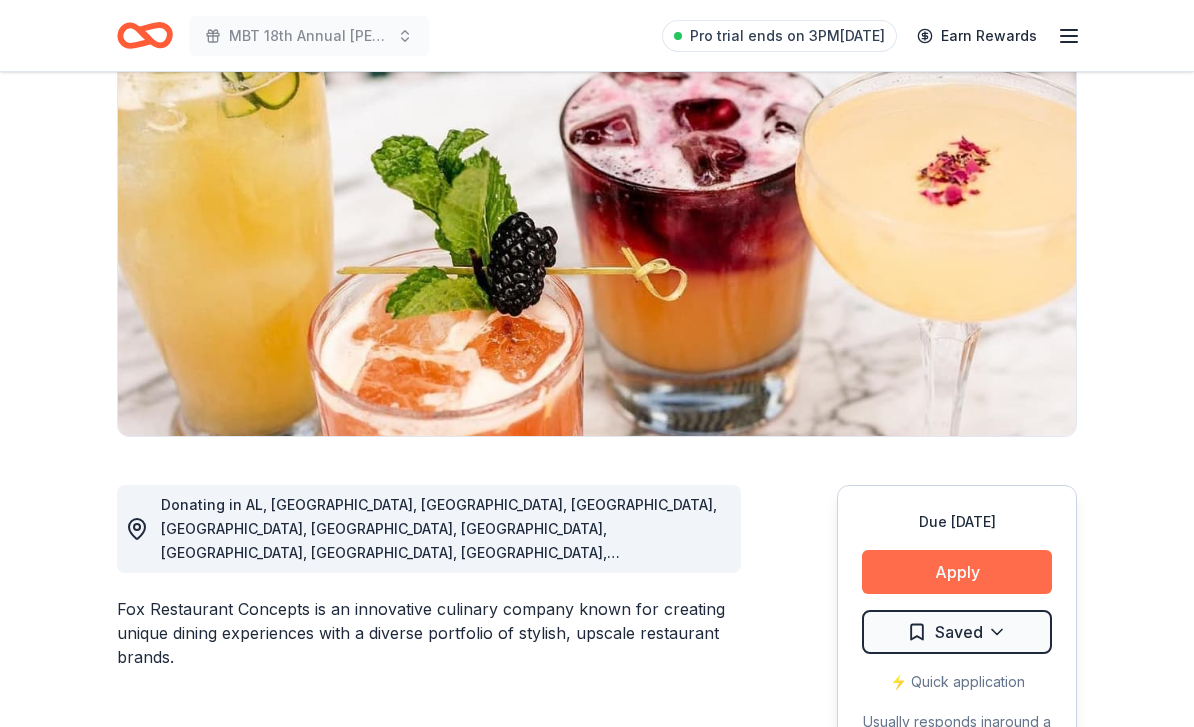 click on "Apply" at bounding box center (957, 572) 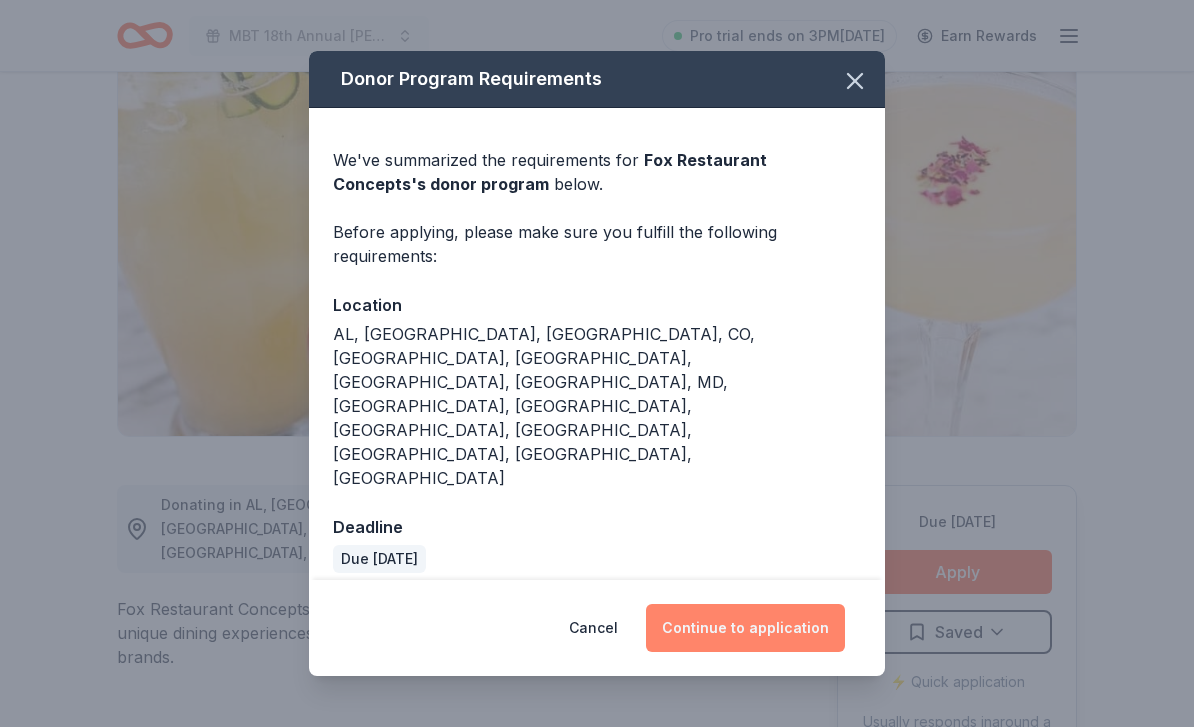 click on "Continue to application" at bounding box center (745, 628) 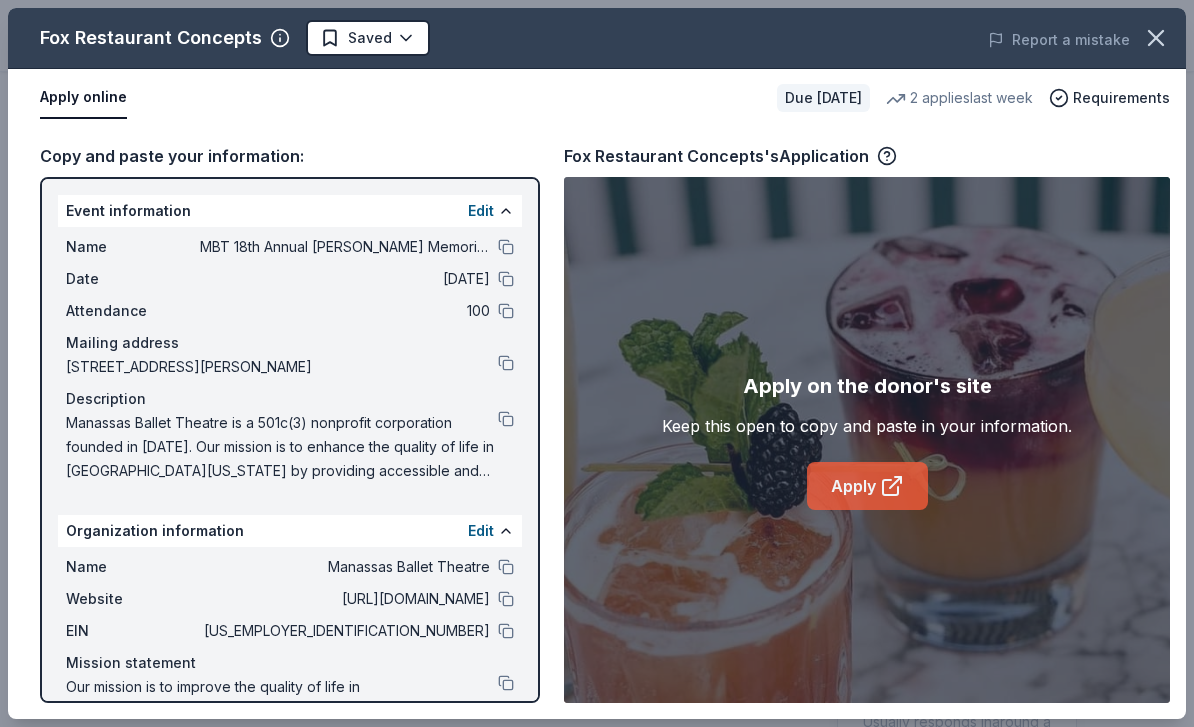 click on "Apply" at bounding box center (867, 486) 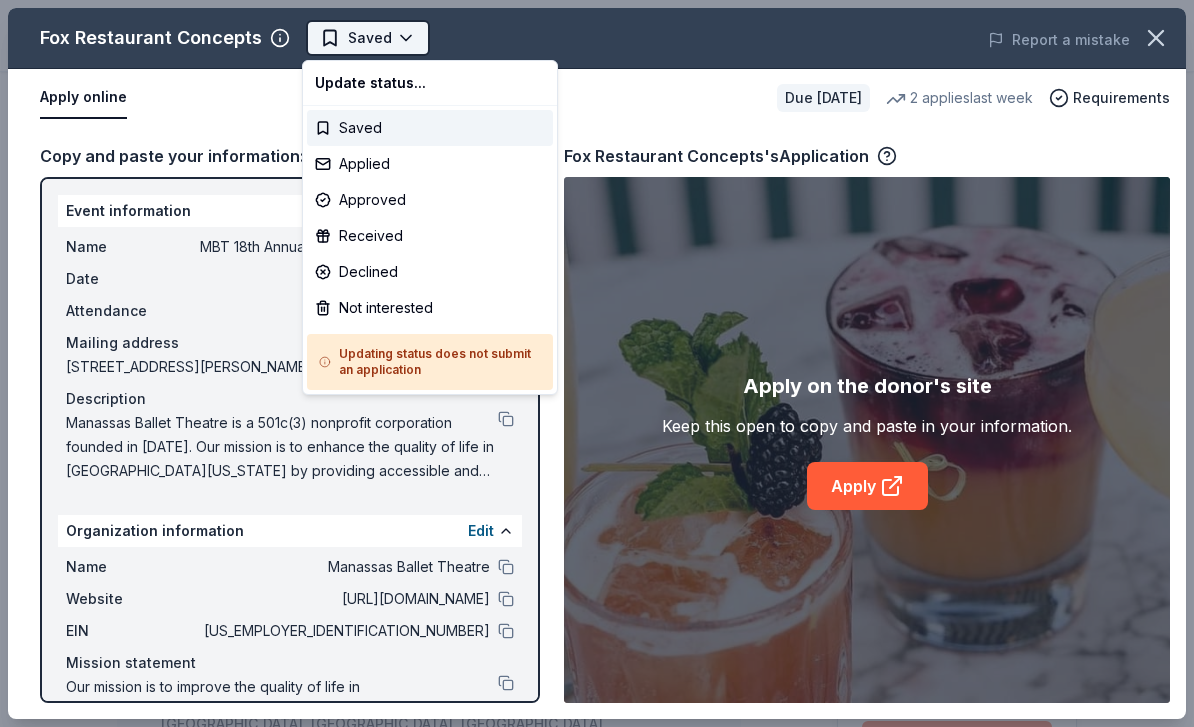 click on "MBT 18th Annual Colin J. Wolfe Memorial Golf Tournament  Saved Apply Due in 54 days Share Fox Restaurant Concepts New 2   applies  last week 12% approval rate $ 100 donation value Share Donating in AL, AZ, CA, CO, DC, FL, GA, IL, MD, NV, NC, OK, TN, TX, UT, VA Fox Restaurant Concepts is an innovative culinary company known for creating unique dining experiences with a diverse portfolio of stylish, upscale restaurant brands. What they donate Food, gift card(s) Meals Auction & raffle Donation is small & easy to send to guests Who they donate to Fox Restaurant Concepts  hasn ' t listed any preferences or eligibility criteria. Due in 54 days Apply Saved ⚡️ Quick application Usually responds in  around a week Updated  about 1 month  ago Report a mistake 12% approval rate 12 % approved 37 % declined 51 % no response Fox Restaurant Concepts is  an average donor :  explaining how you match their preferences will increase your odds. $ 100 donation value (average) 25% 17% 42% 17% $0 → $50 $50 → $100 variable :" at bounding box center [597, 363] 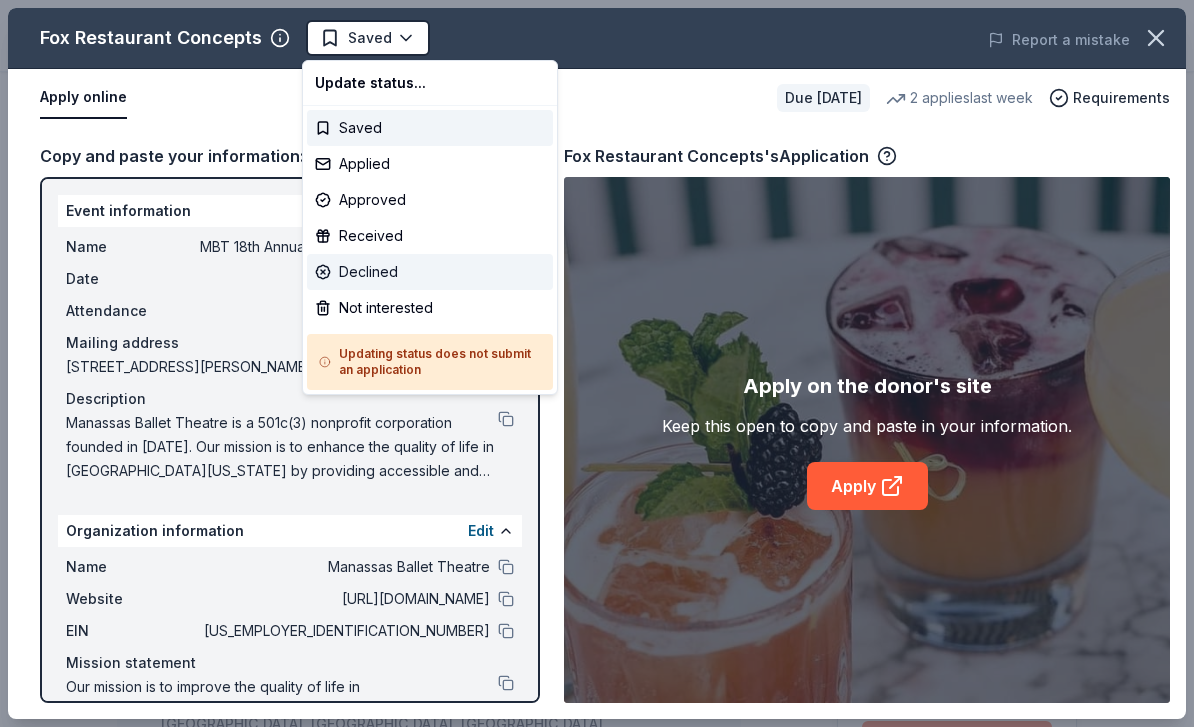 scroll, scrollTop: 0, scrollLeft: 0, axis: both 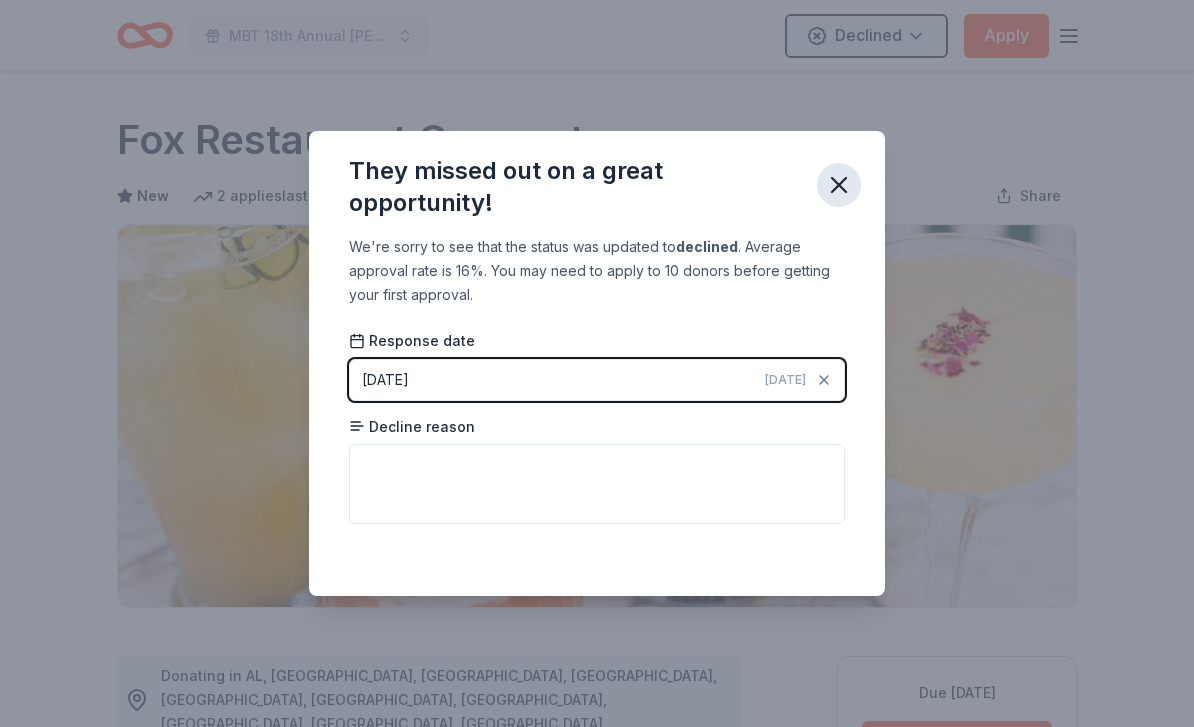 click 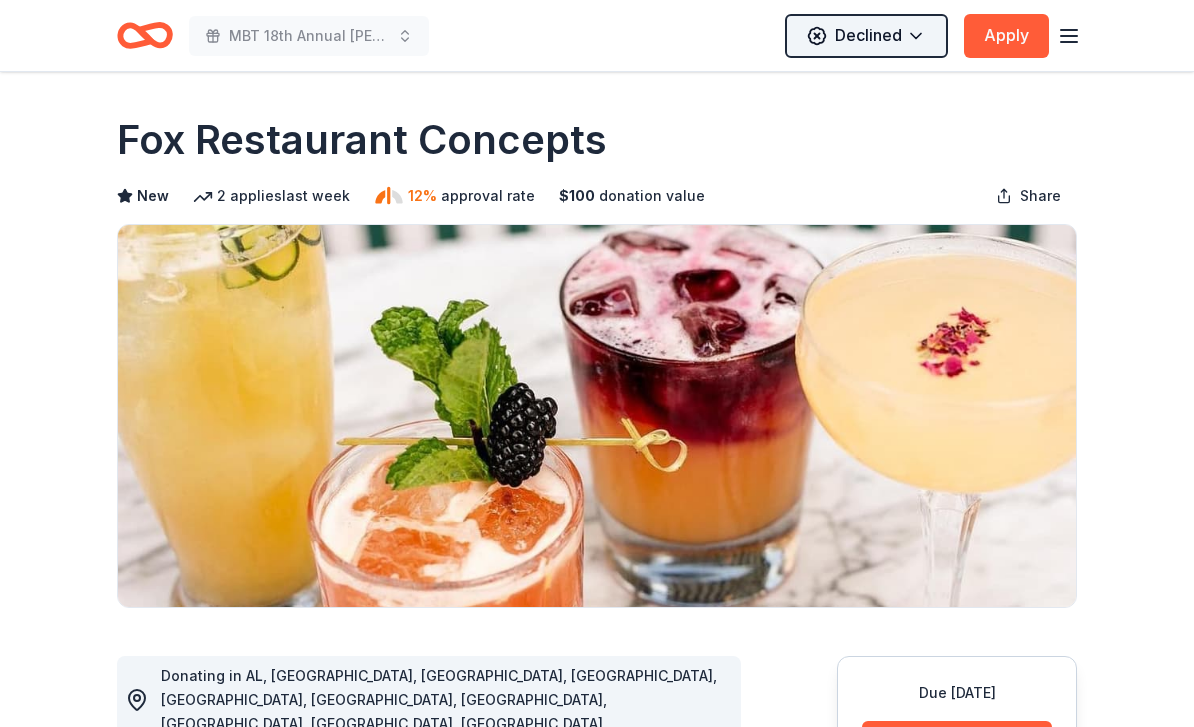 click on "MBT 18th Annual Colin J. Wolfe Memorial Golf Tournament  Declined Apply Due in 54 days Share Fox Restaurant Concepts New 2   applies  last week 12% approval rate $ 100 donation value Share Donating in AL, AZ, CA, CO, DC, FL, GA, IL, MD, NV, NC, OK, TN, TX, UT, VA Fox Restaurant Concepts is an innovative culinary company known for creating unique dining experiences with a diverse portfolio of stylish, upscale restaurant brands. What they donate Food, gift card(s) Meals Auction & raffle Donation is small & easy to send to guests Who they donate to Fox Restaurant Concepts  hasn ' t listed any preferences or eligibility criteria. Due in 54 days Apply Declined ⚡️ Quick application Usually responds in  around a week Updated  about 1 month  ago Report a mistake 12% approval rate 12 % approved 37 % declined 51 % no response Fox Restaurant Concepts is  an average donor :  explaining how you match their preferences will increase your odds. $ 100 donation value (average) 25% 17% 42% 17% $0 → $50 $50 → $100 :  1" at bounding box center (597, 363) 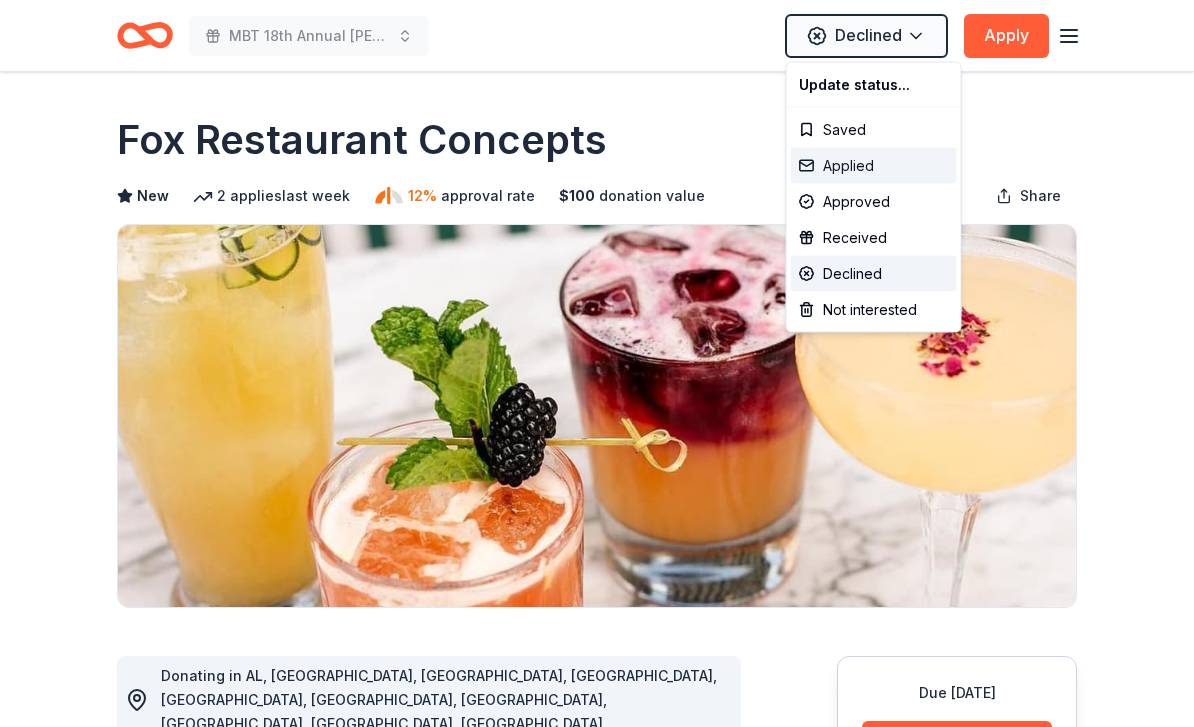 click on "Applied" at bounding box center [874, 166] 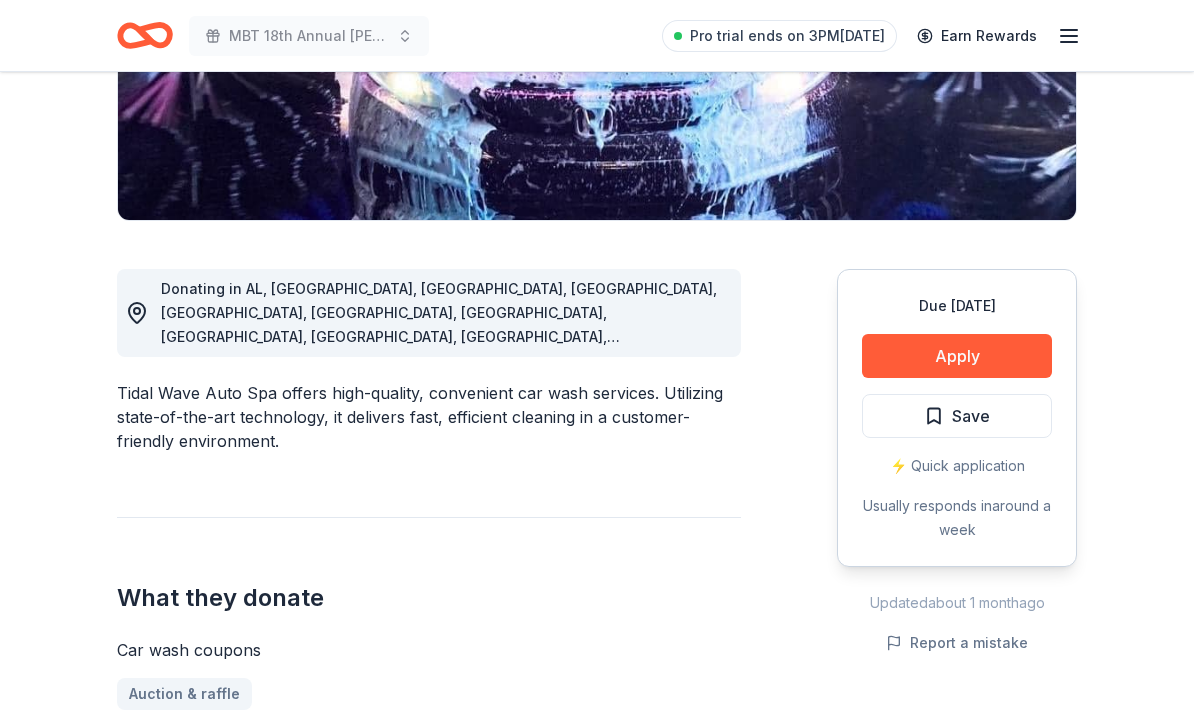 scroll, scrollTop: 371, scrollLeft: 0, axis: vertical 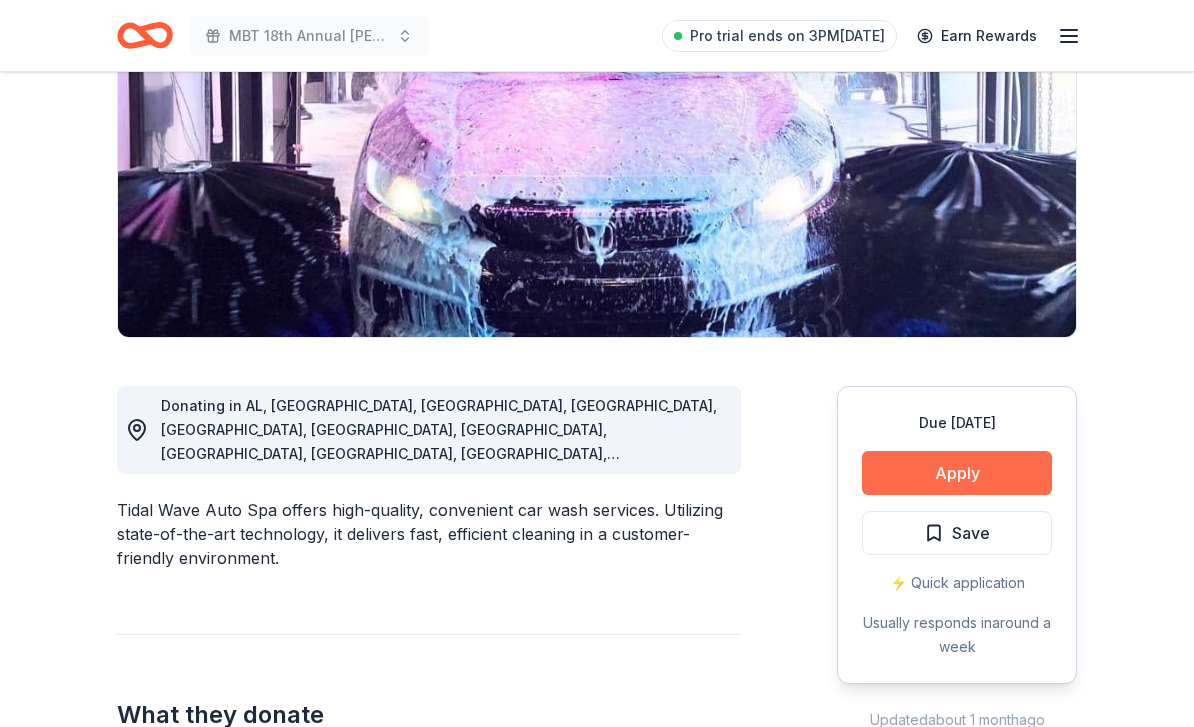 click on "Apply" at bounding box center [957, 474] 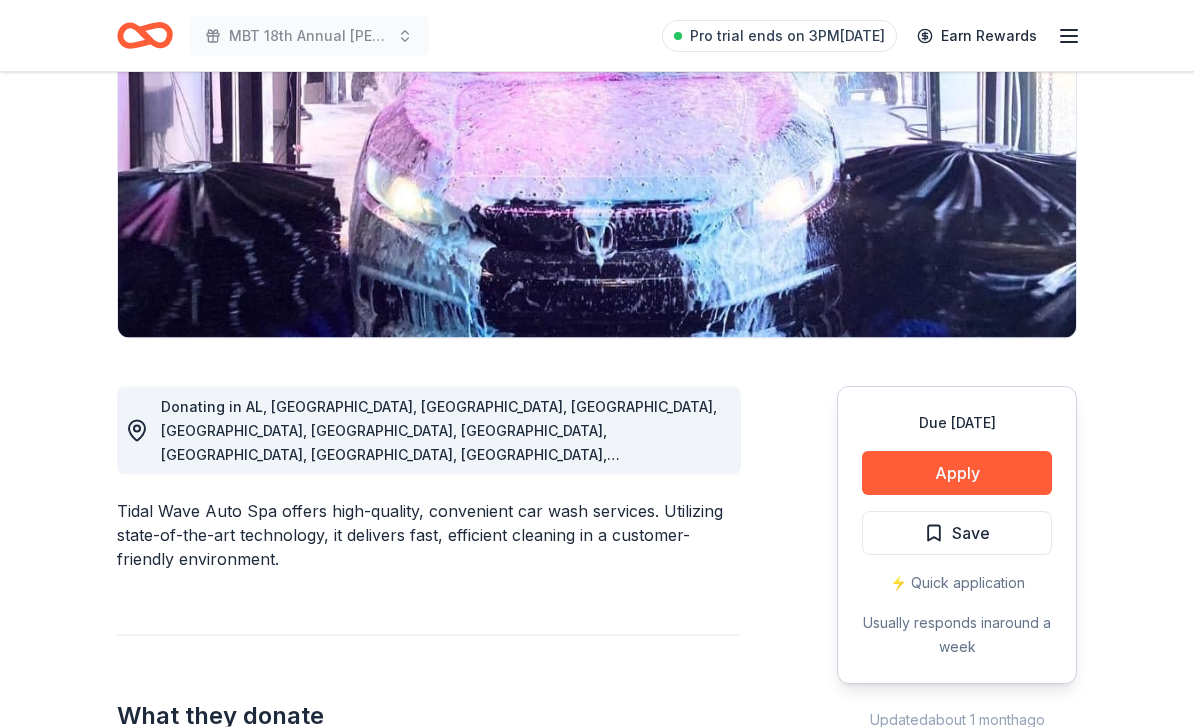 scroll, scrollTop: 270, scrollLeft: 0, axis: vertical 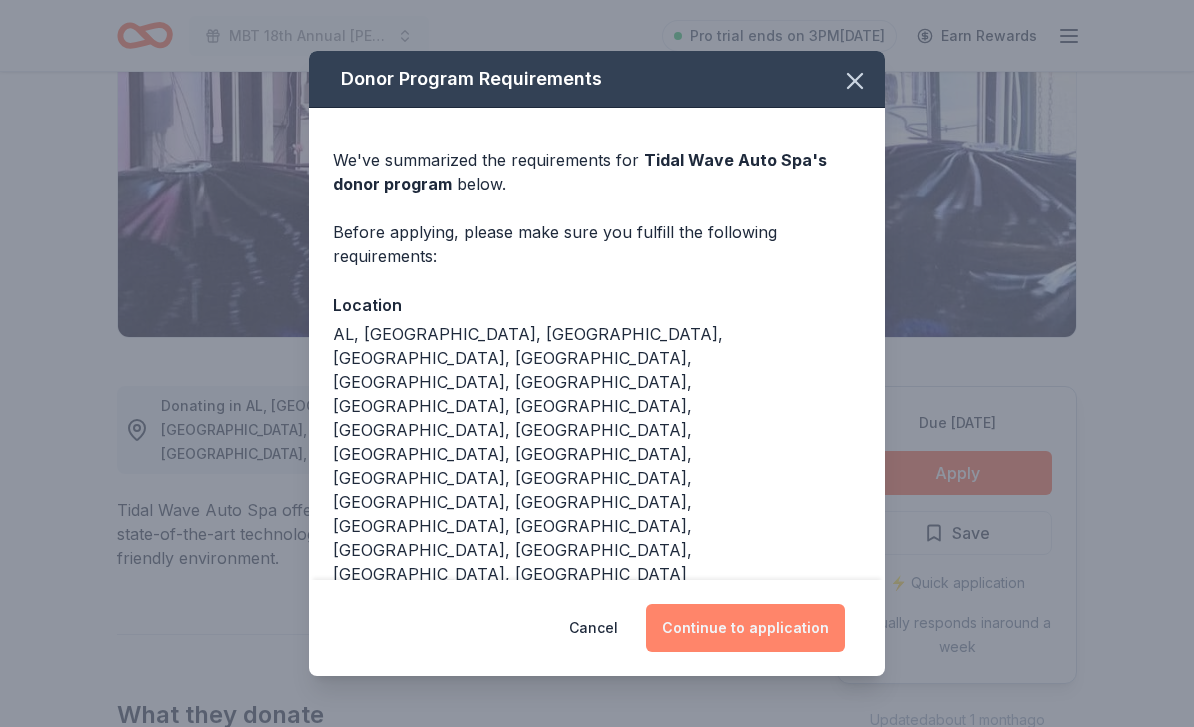 click on "Continue to application" at bounding box center [745, 628] 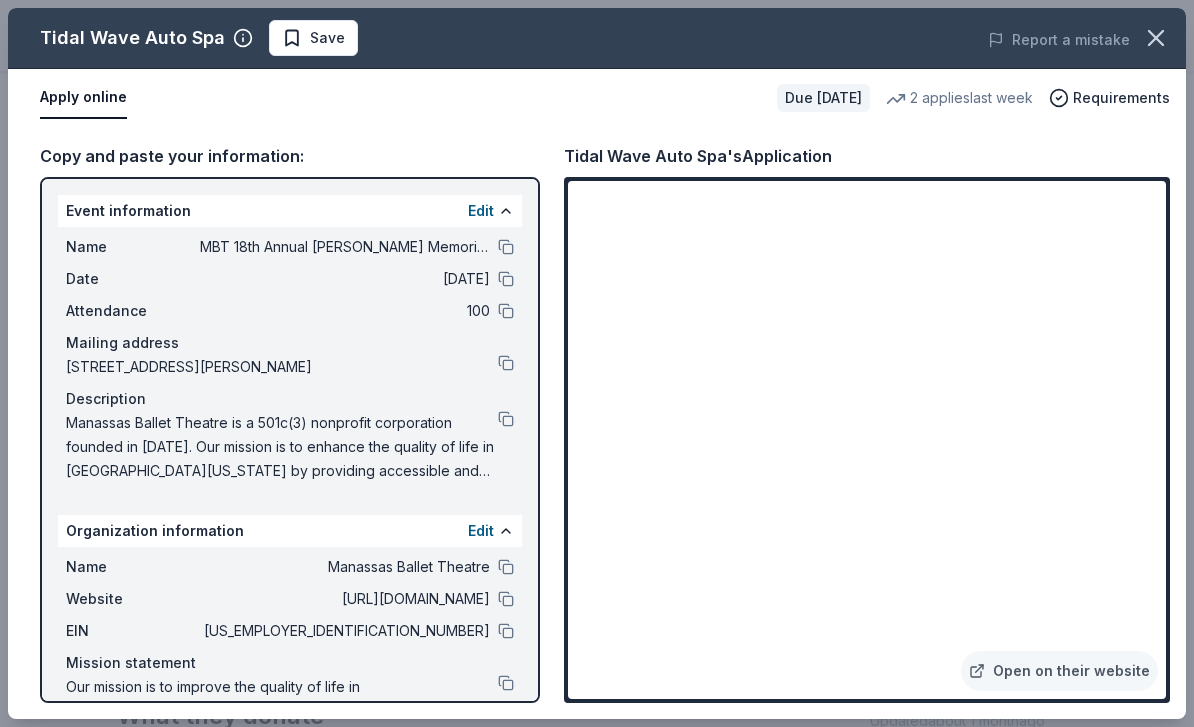 scroll, scrollTop: 270, scrollLeft: 0, axis: vertical 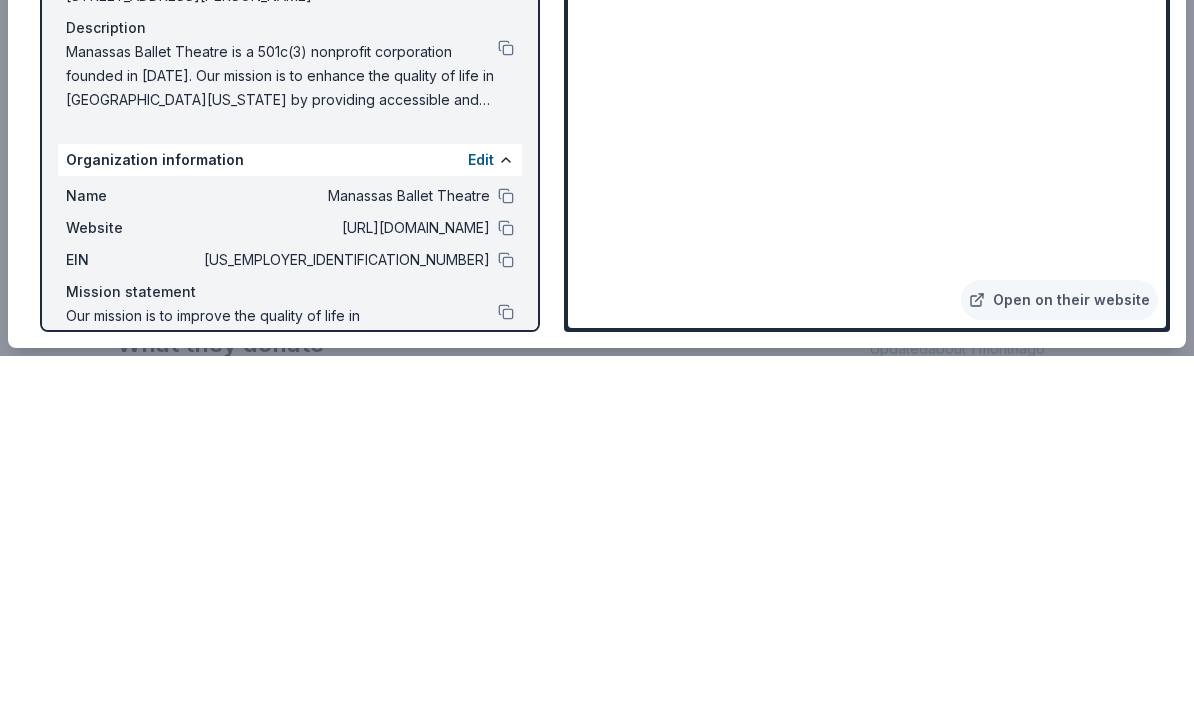 click on "Donating in AL, AR, FL, GA, IA, KS, KY, MN, MO, MS, MT, NC, ND, NE, NY, OK, PA, SC, SD, TN, TX, VA, WV Tidal Wave Auto Spa offers high-quality, convenient car wash services. Utilizing state-of-the-art technology, it delivers fast, efficient cleaning in a customer-friendly environment. What they donate Car wash coupons Auction & raffle Donation can be shipped to you Donation is small & easy to send to guests Who they donate to  Preferred 501(c)(3) preferred  Ineligible Individuals; Event sponsorships; For-profit companies; Residential communities; For personal use Individuals For profit Due in 54 days Apply Save ⚡️ Quick application Usually responds in  around a week Updated  about 1 month  ago Report a mistake" at bounding box center [597, 841] 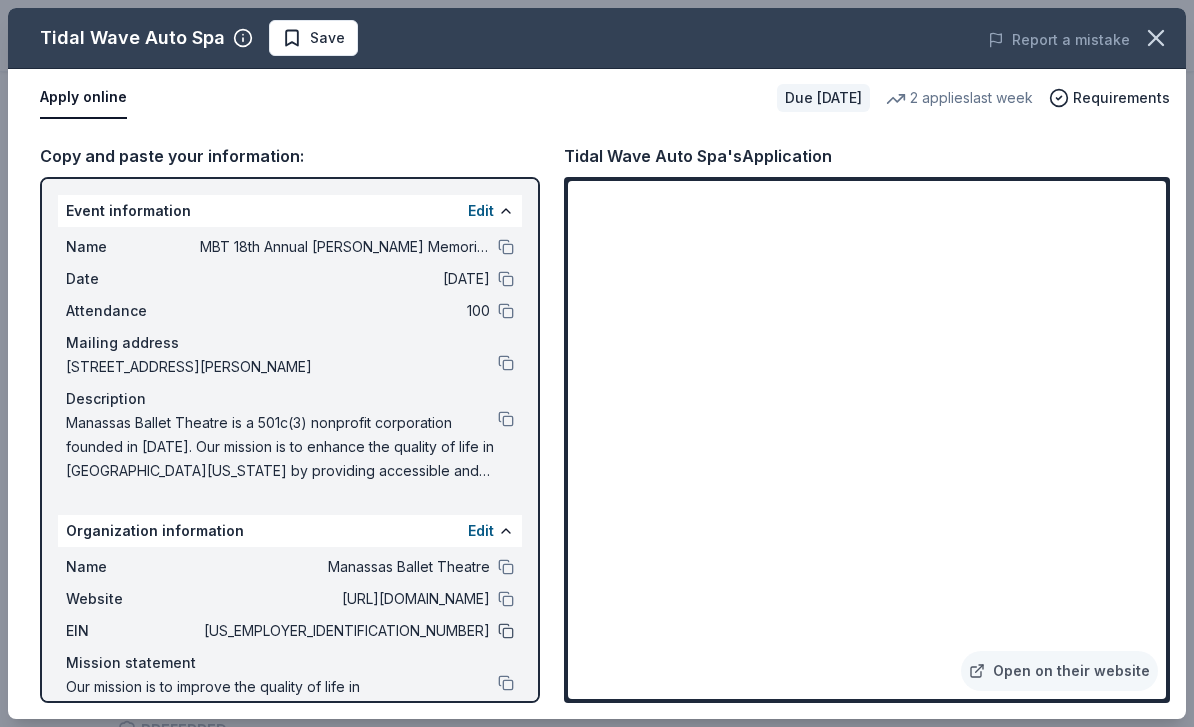 click at bounding box center (506, 631) 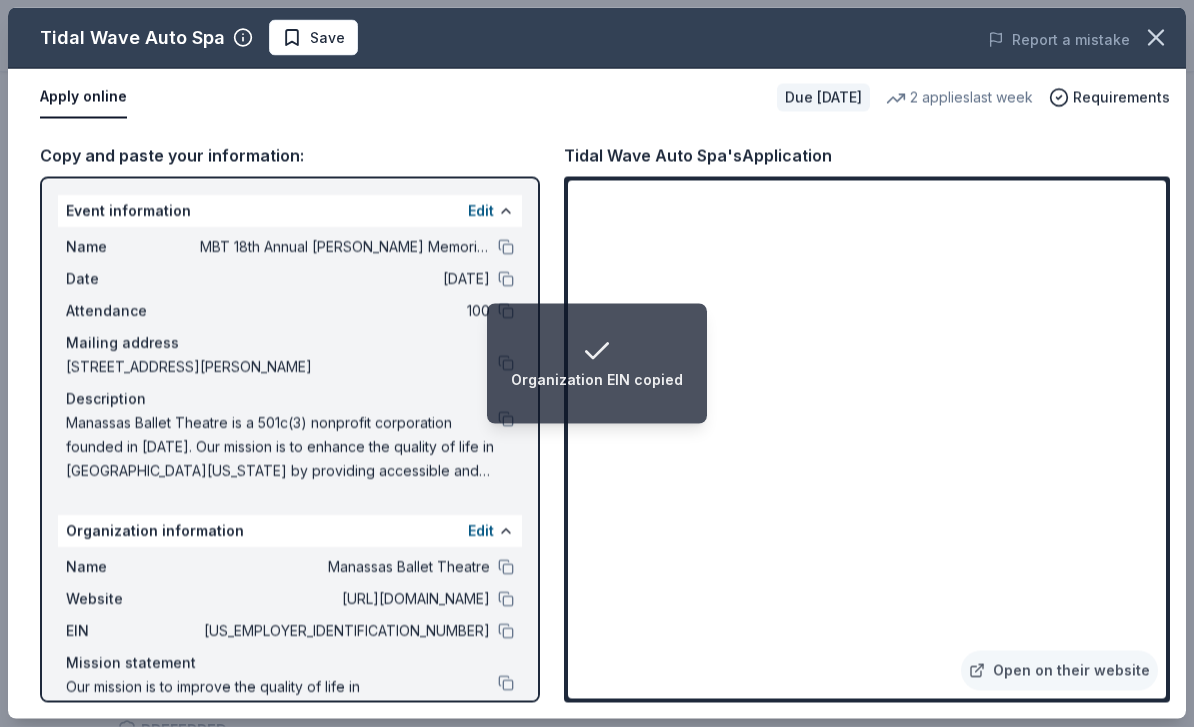 scroll, scrollTop: 641, scrollLeft: 0, axis: vertical 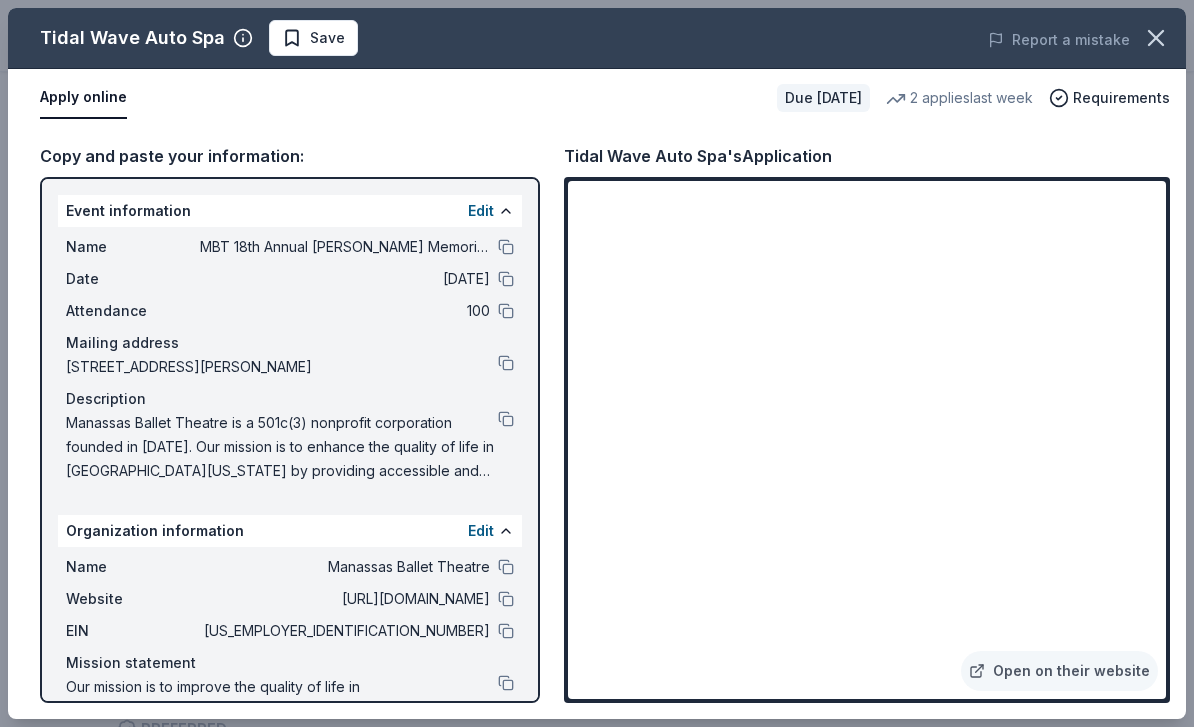 click on "Save" at bounding box center (327, 38) 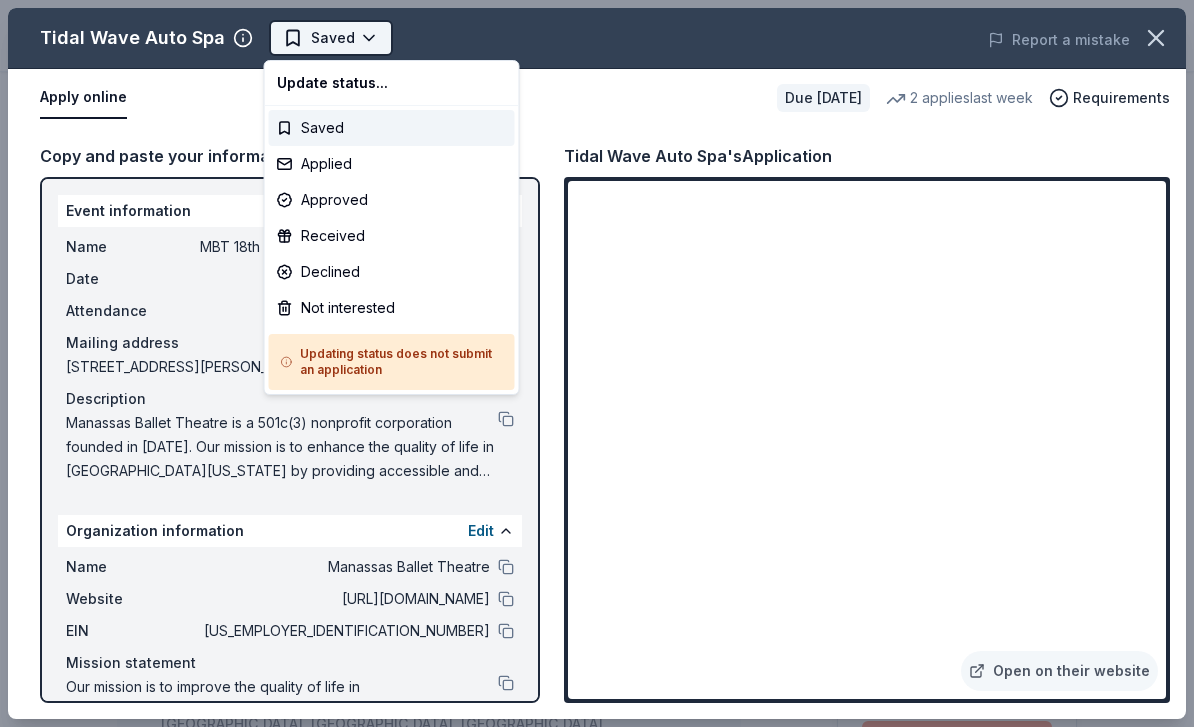 click on "MBT 18th Annual Colin J. Wolfe Memorial Golf Tournament  Pro trial ends on 3PM, 7/18 Earn Rewards Due in 54 days Share Tidal Wave Auto Spa 5.0 • 3  reviews 2   applies  last week 7% approval rate $ 180 donation value Share Donating in AL, AR, FL, GA, IA, KS, KY, MN, MO, MS, MT, NC, ND, NE, NY, OK, PA, SC, SD, TN, TX, VA, WV Tidal Wave Auto Spa offers high-quality, convenient car wash services. Utilizing state-of-the-art technology, it delivers fast, efficient cleaning in a customer-friendly environment. What they donate Car wash coupons Auction & raffle Donation can be shipped to you Donation is small & easy to send to guests Who they donate to  Preferred 501(c)(3) preferred  Ineligible Individuals; Event sponsorships; For-profit companies; Residential communities; For personal use Individuals For profit Due in 54 days Apply Saved ⚡️ Quick application Usually responds in  around a week Updated  about 1 month  ago Report a mistake 7% approval rate 7 % approved 23 % declined 70 % no response :  $ 180 38%" at bounding box center (597, 363) 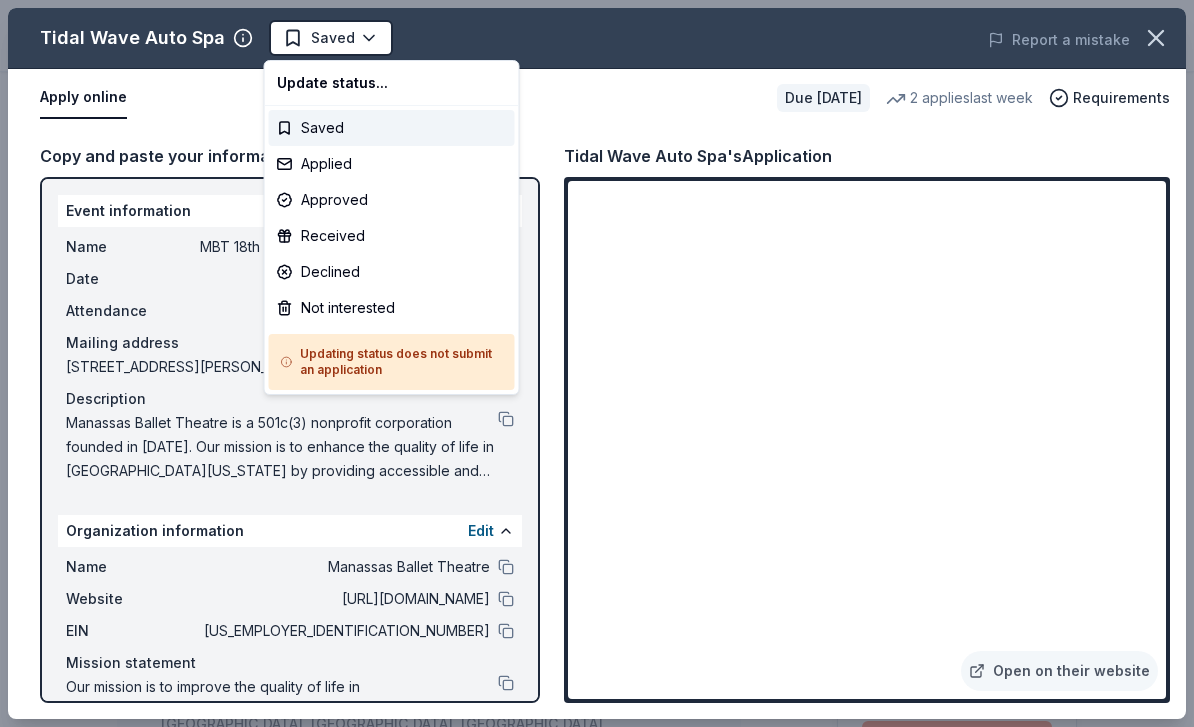 scroll, scrollTop: 0, scrollLeft: 0, axis: both 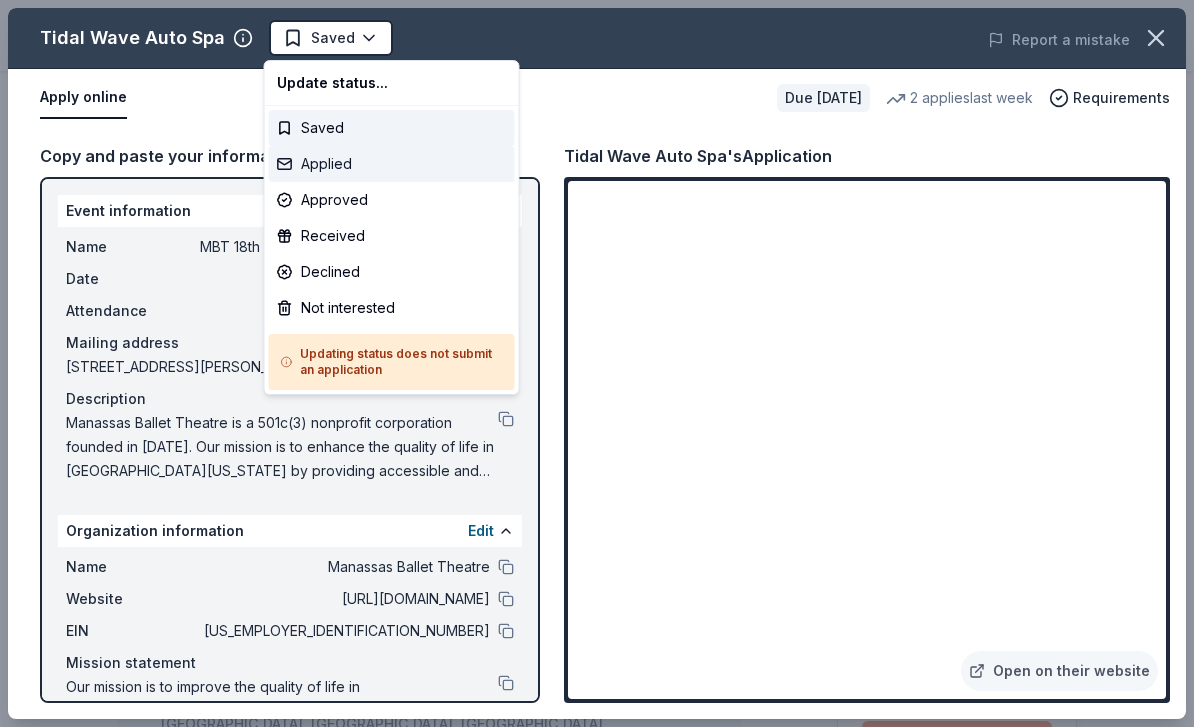 click on "Applied" at bounding box center (392, 164) 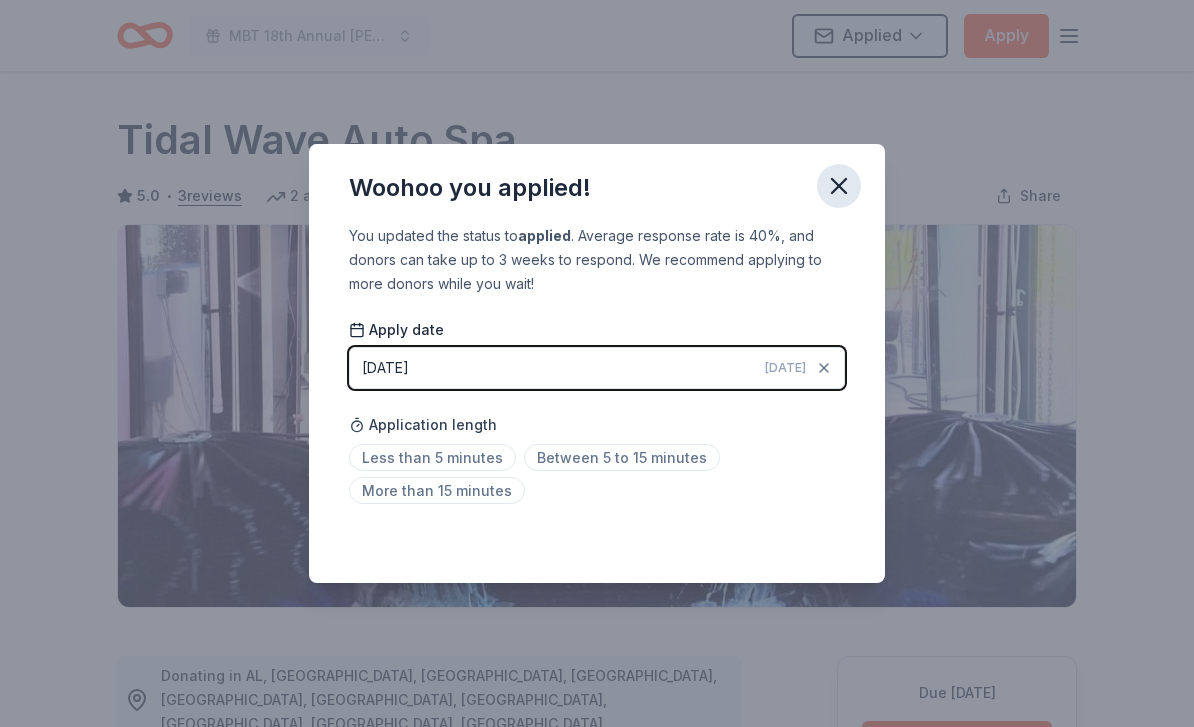 click 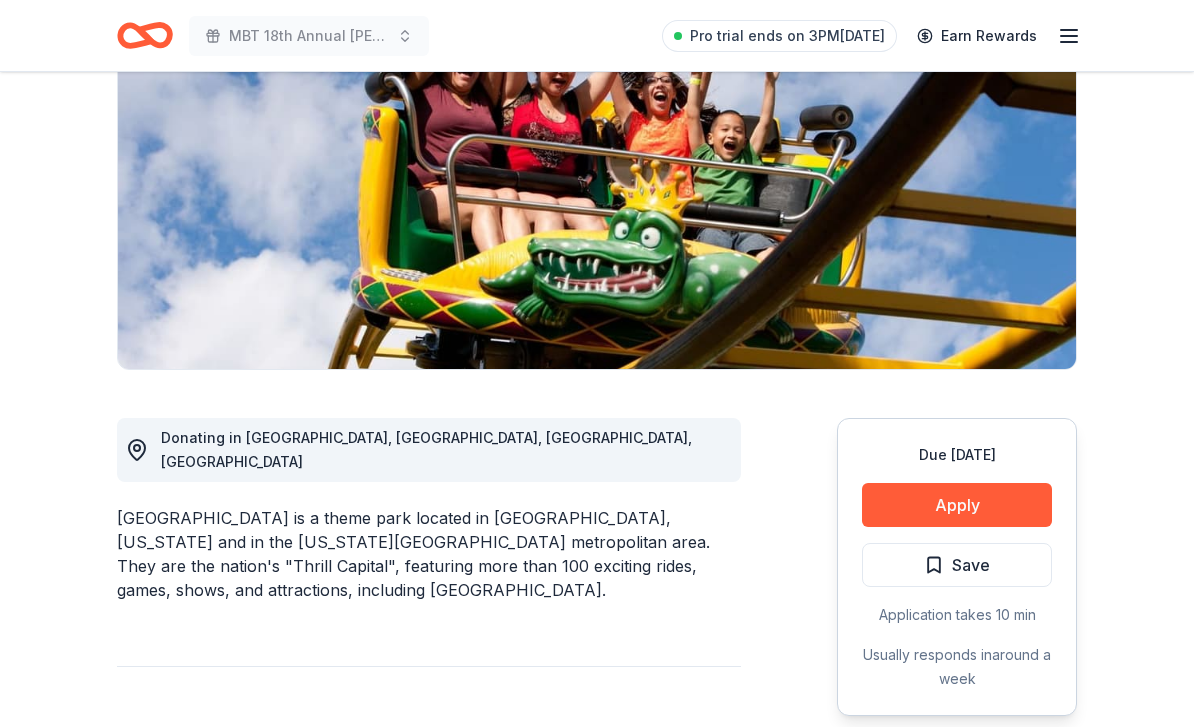 scroll, scrollTop: 280, scrollLeft: 0, axis: vertical 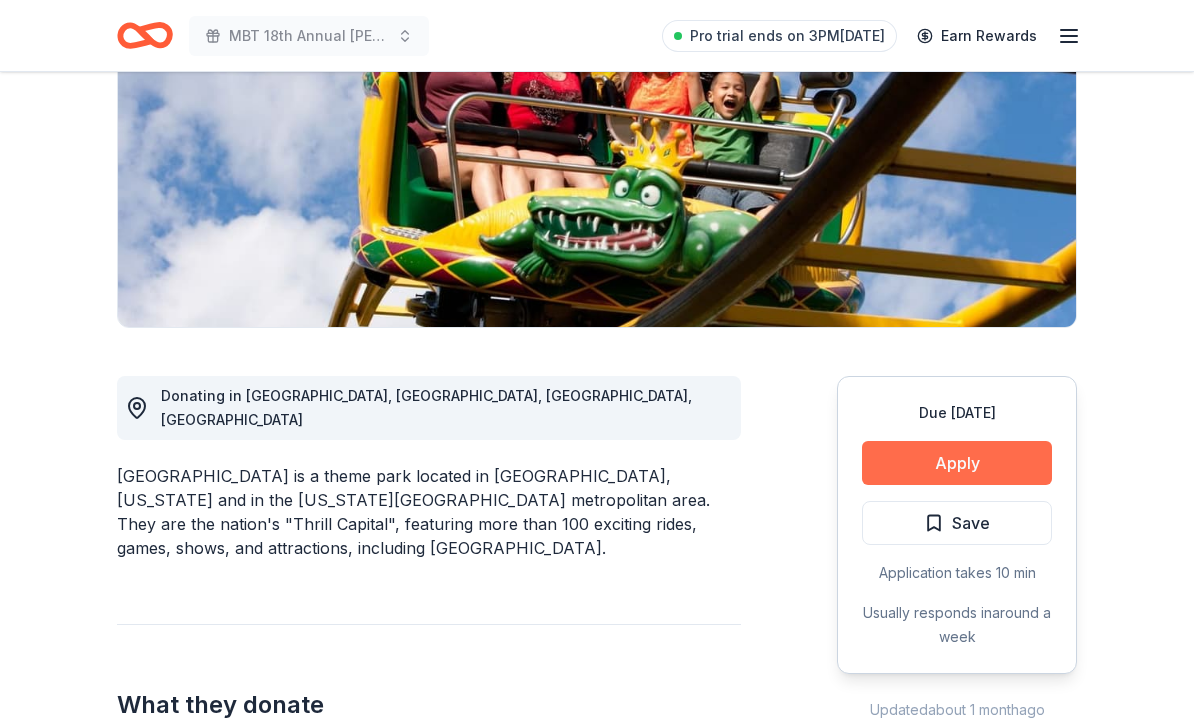 click on "Apply" at bounding box center (957, 463) 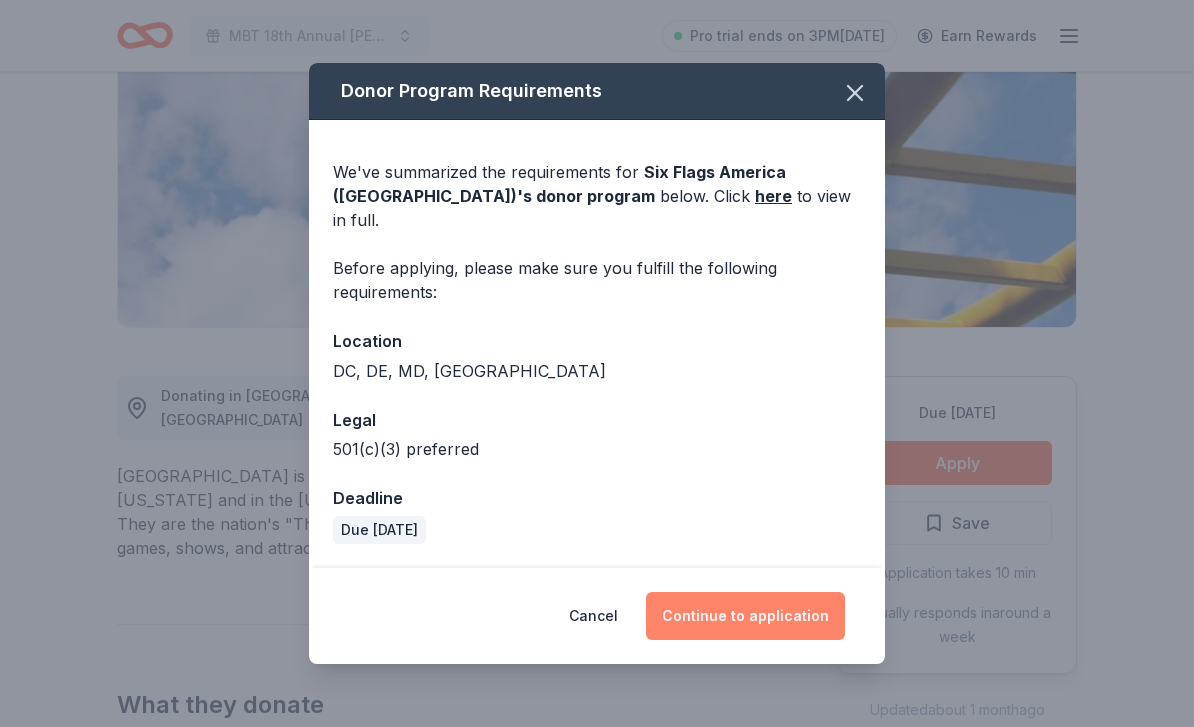 click on "Continue to application" at bounding box center (745, 616) 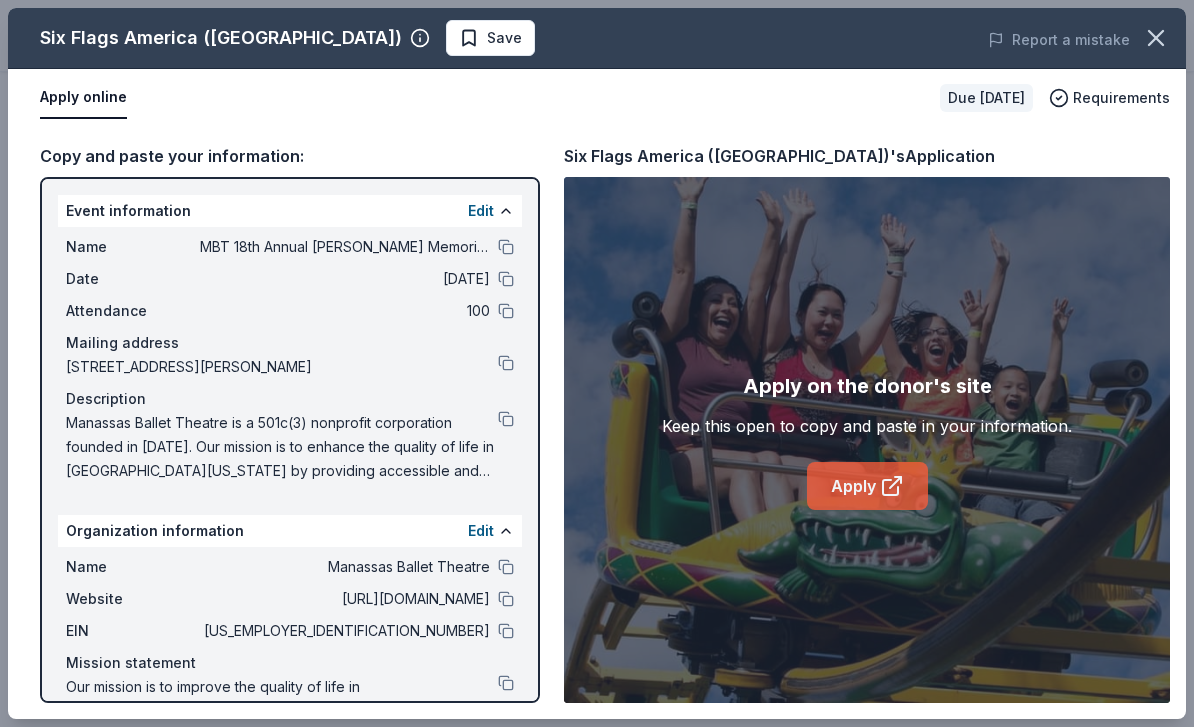 click on "Apply" at bounding box center [867, 486] 